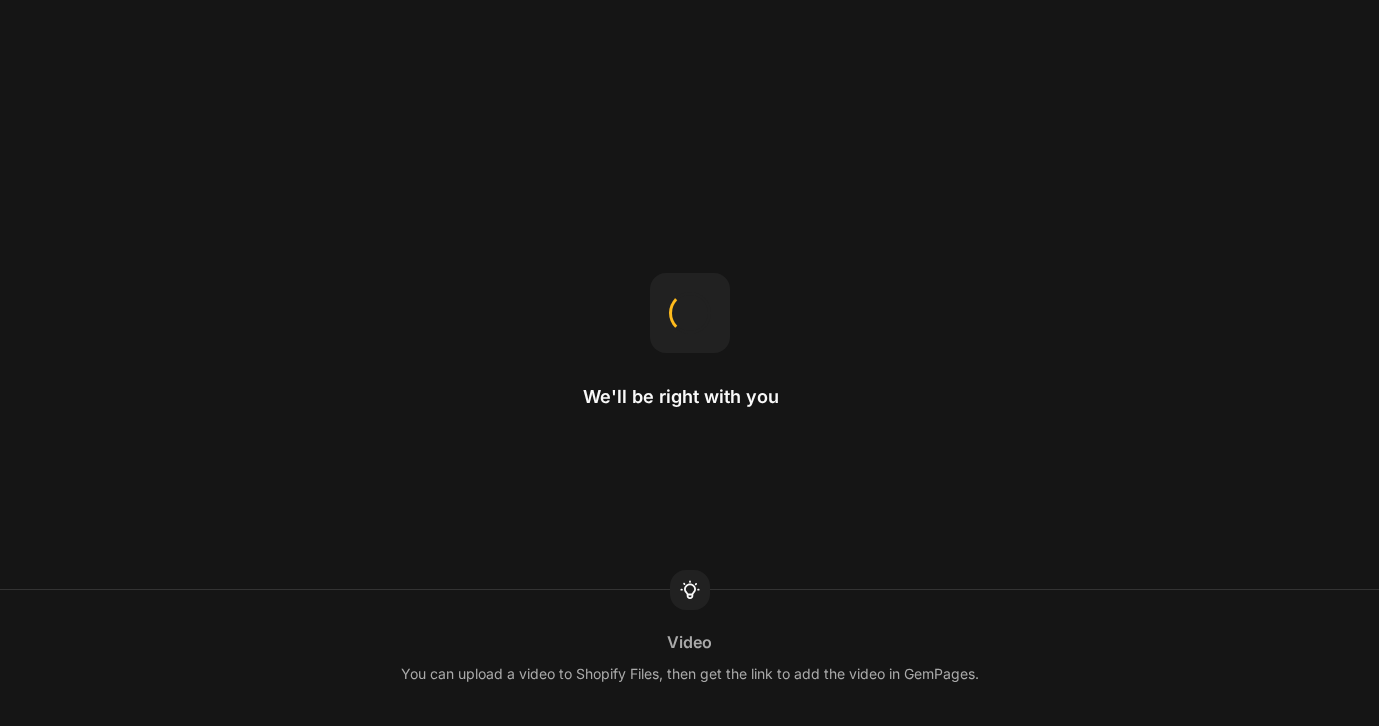 scroll, scrollTop: 0, scrollLeft: 0, axis: both 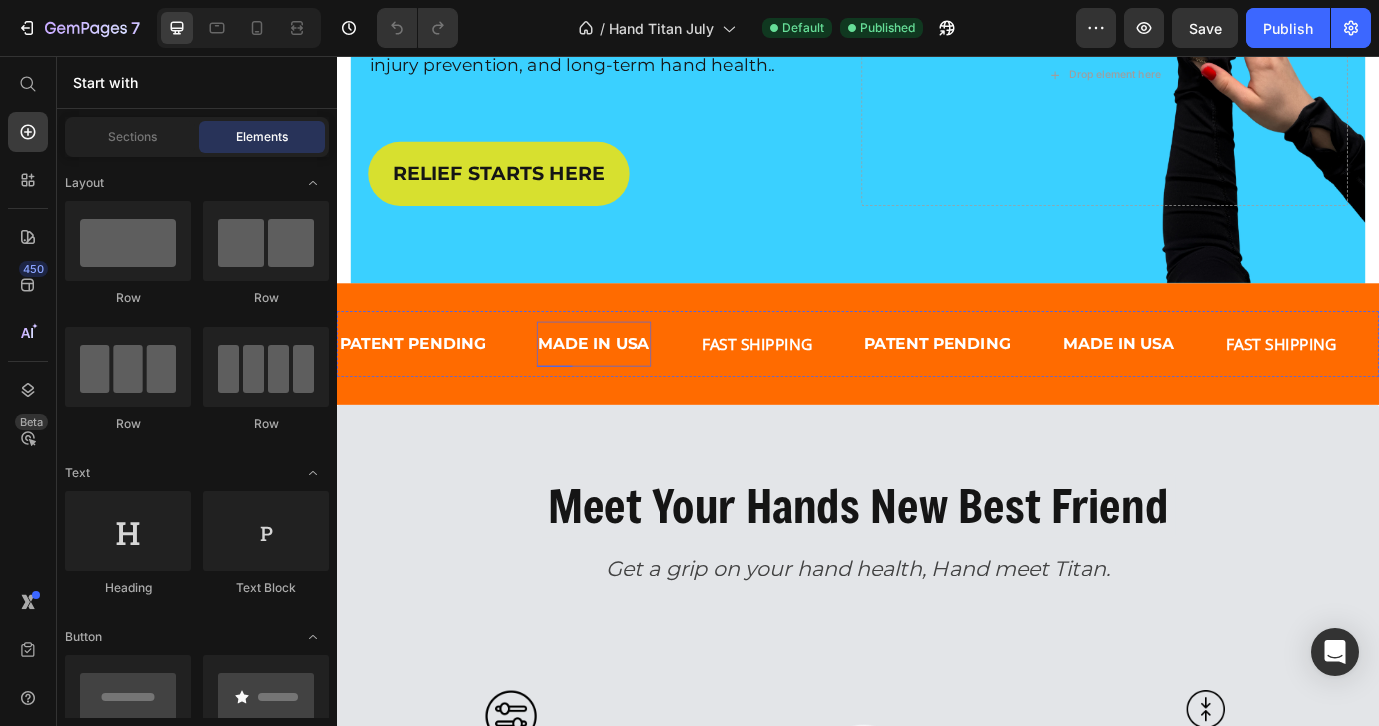 click on "MADE IN USA" at bounding box center (633, 388) 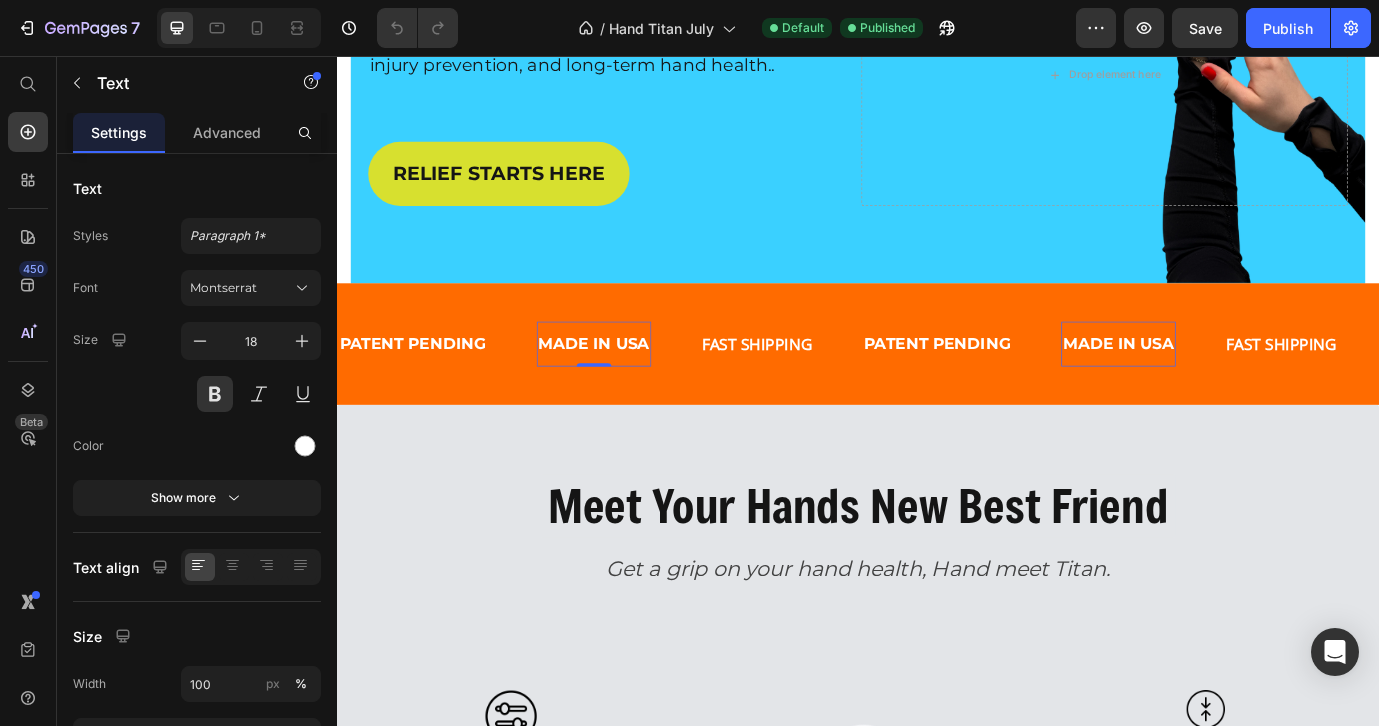 click on "MADE IN USA" at bounding box center [633, 388] 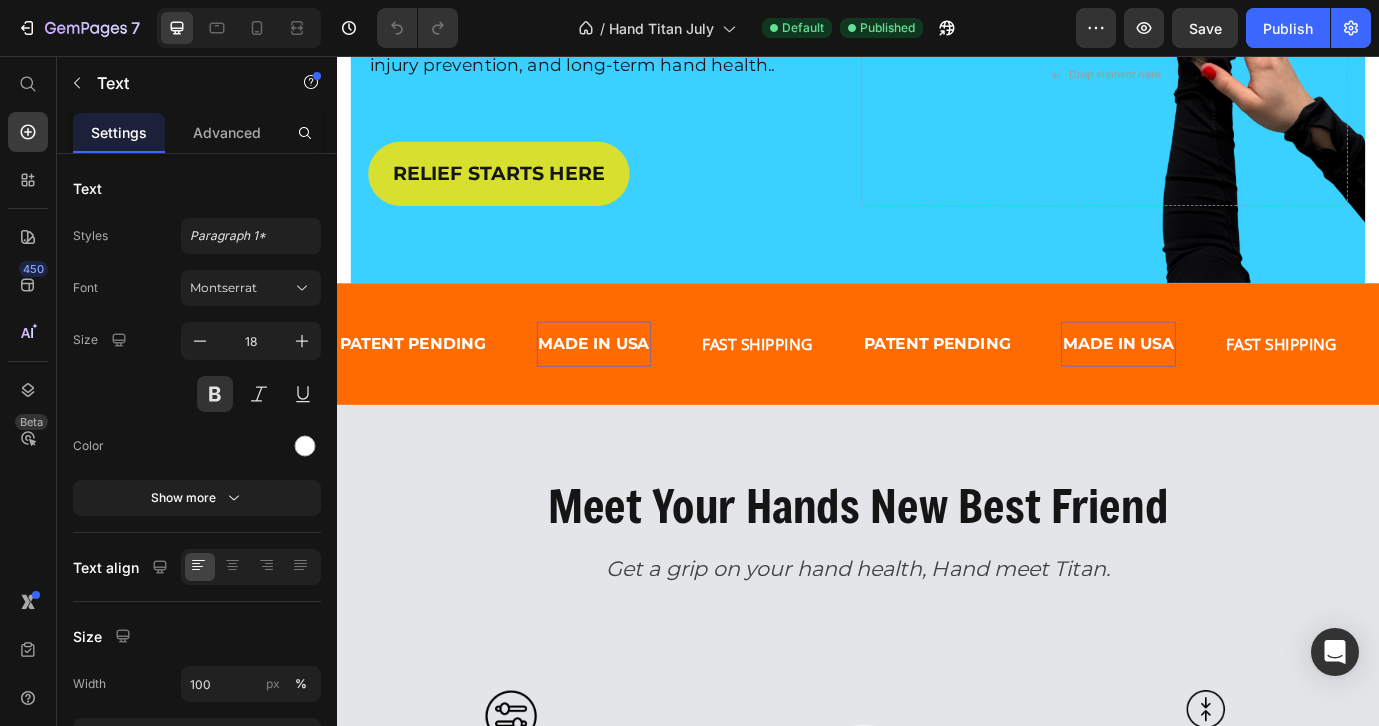 click on "MADE IN USA" at bounding box center [633, 388] 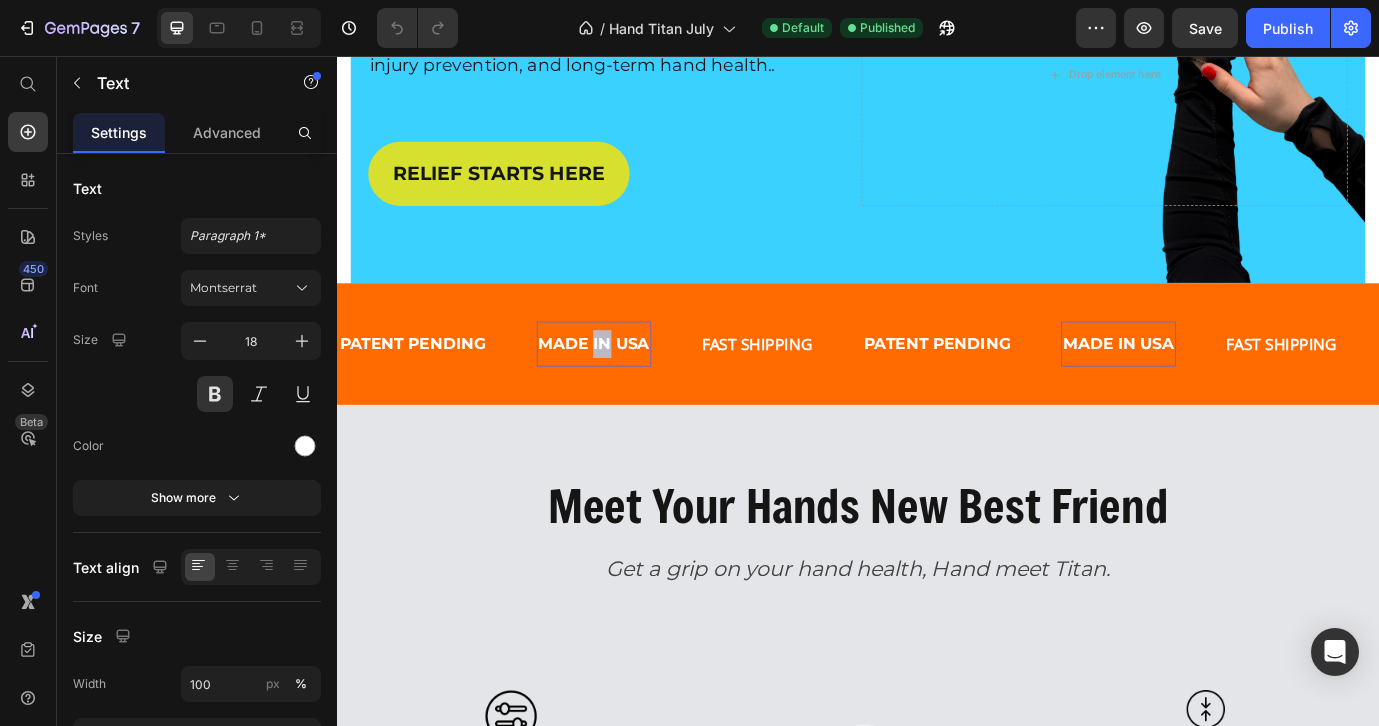 click on "MADE IN USA" at bounding box center (633, 388) 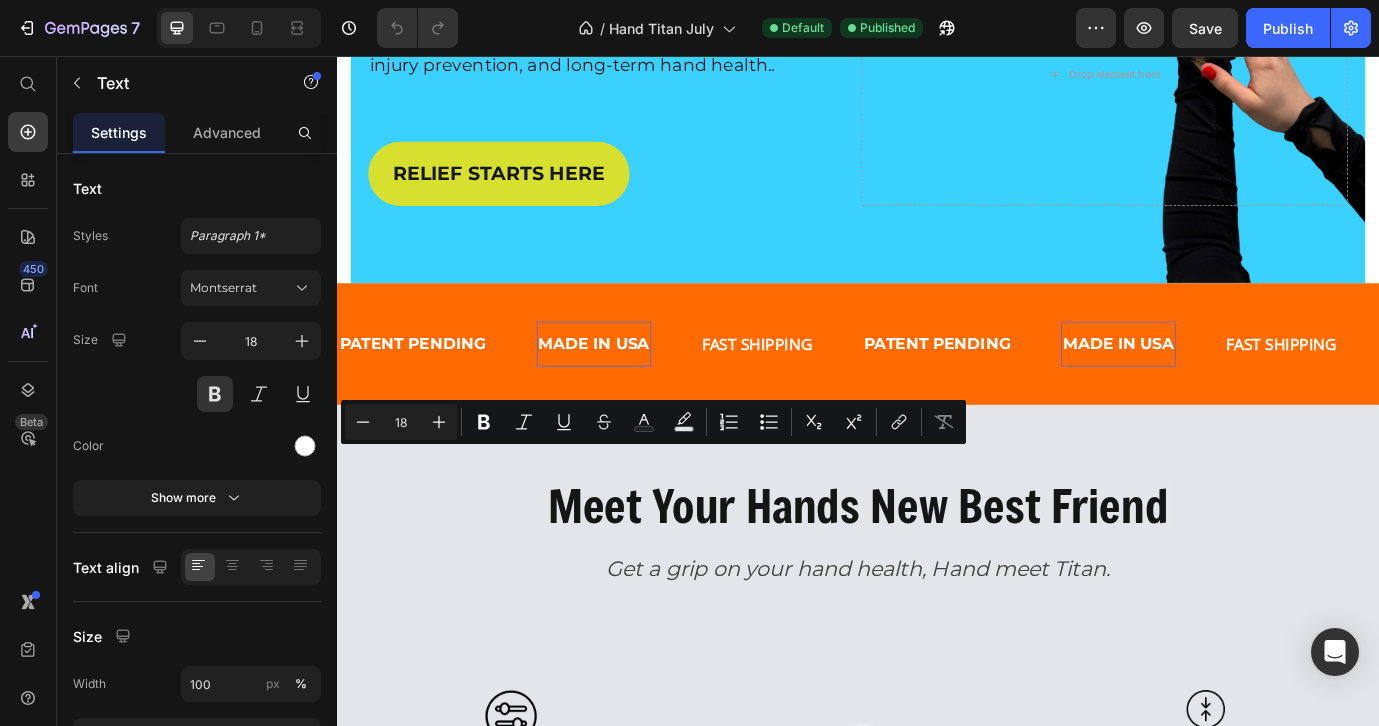 click on "MADE IN [COUNTRY] Text   0" at bounding box center (633, 388) 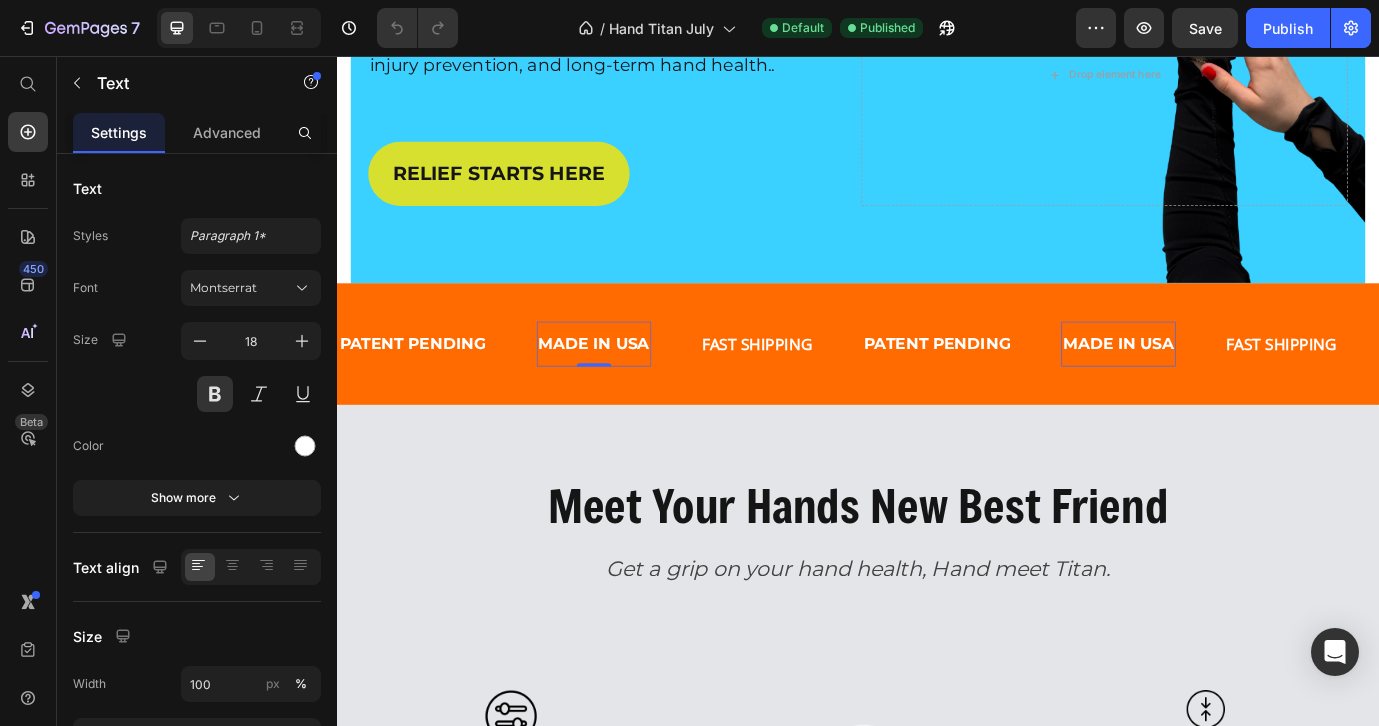 click on "MADE IN [COUNTRY] Text   0" at bounding box center [633, 388] 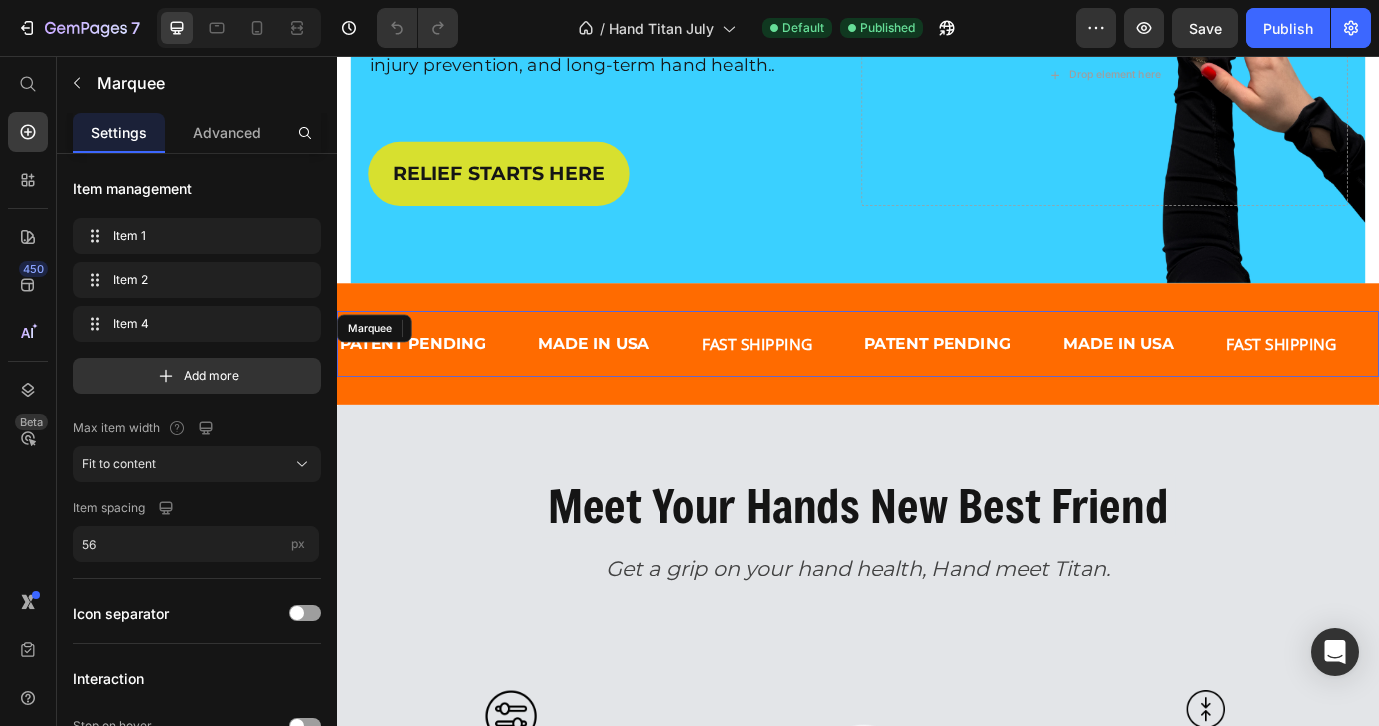 click on "PATENT PENDING Text MADE IN [COUNTRY] Text   0 FAST SHIPPING Text PATENT PENDING Text MADE IN [COUNTRY] Text   0 FAST SHIPPING Text PATENT PENDING Text MADE IN [COUNTRY] Text   0 FAST SHIPPING Text PATENT PENDING Text MADE IN [COUNTRY] Text   0 FAST SHIPPING Text PATENT PENDING Text MADE IN [COUNTRY] Text   0 FAST SHIPPING Text PATENT PENDING Text MADE IN [COUNTRY] Text   0 FAST SHIPPING Text Marquee" at bounding box center [937, 388] 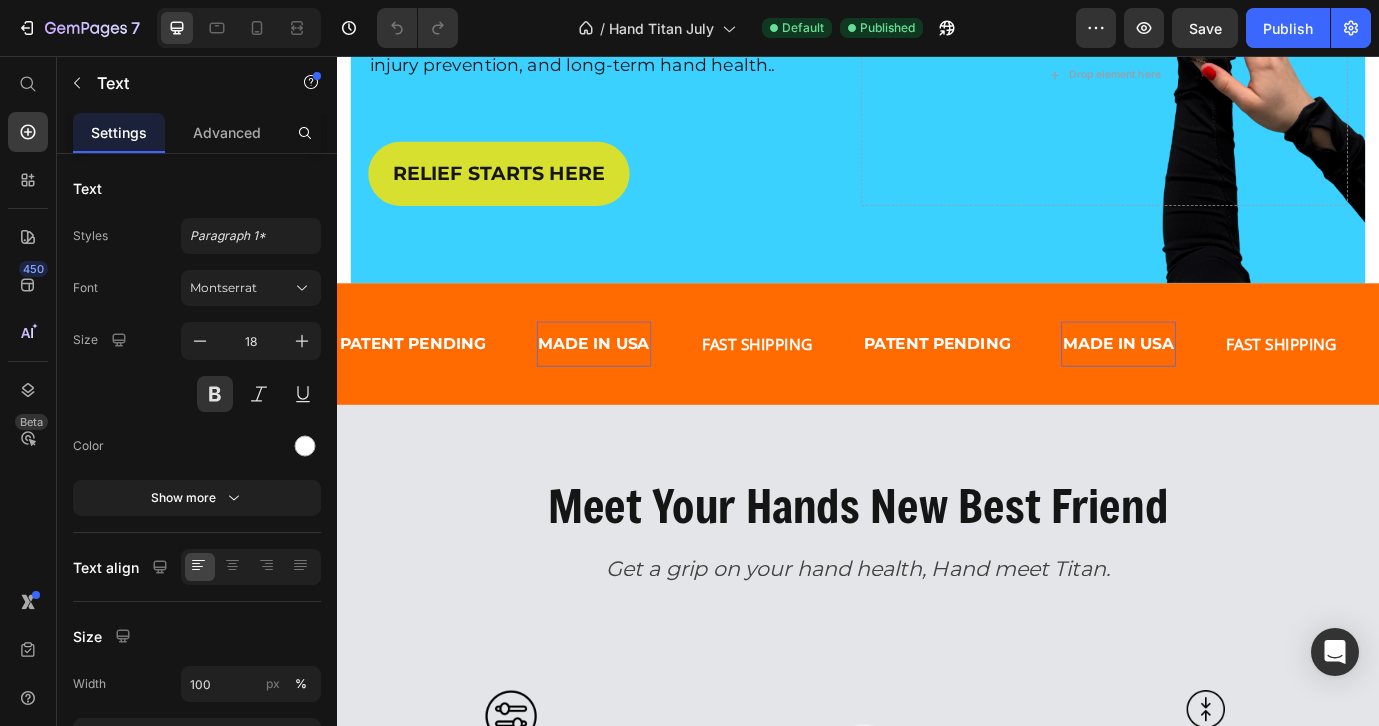 click on "MADE IN USA" at bounding box center (633, 388) 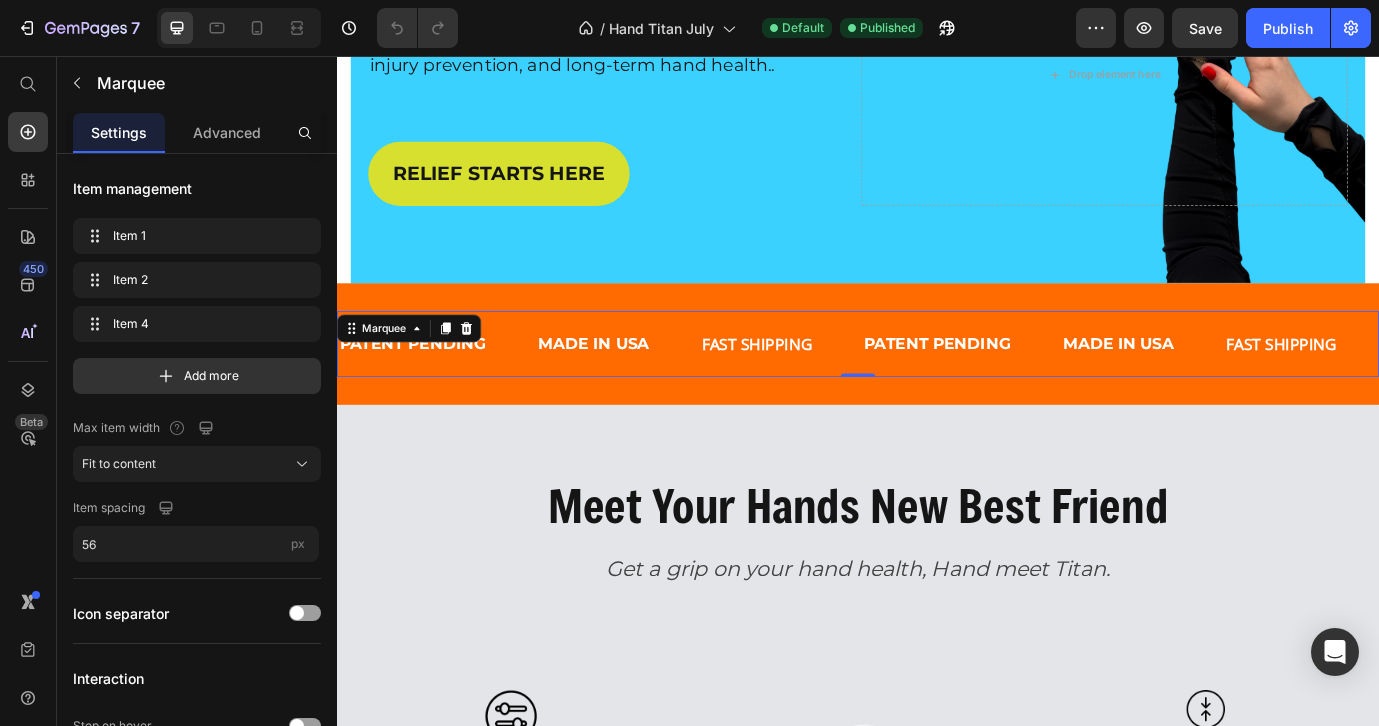 click on "PATENT PENDING Text MADE IN [COUNTRY] Text FAST SHIPPING Text PATENT PENDING Text MADE IN [COUNTRY] Text FAST SHIPPING Text PATENT PENDING Text MADE IN [COUNTRY] Text FAST SHIPPING Text PATENT PENDING Text MADE IN [COUNTRY] Text FAST SHIPPING Text PATENT PENDING Text MADE IN [COUNTRY] Text FAST SHIPPING Text PATENT PENDING Text MADE IN [COUNTRY] Text FAST SHIPPING Text Marquee   0" at bounding box center (937, 388) 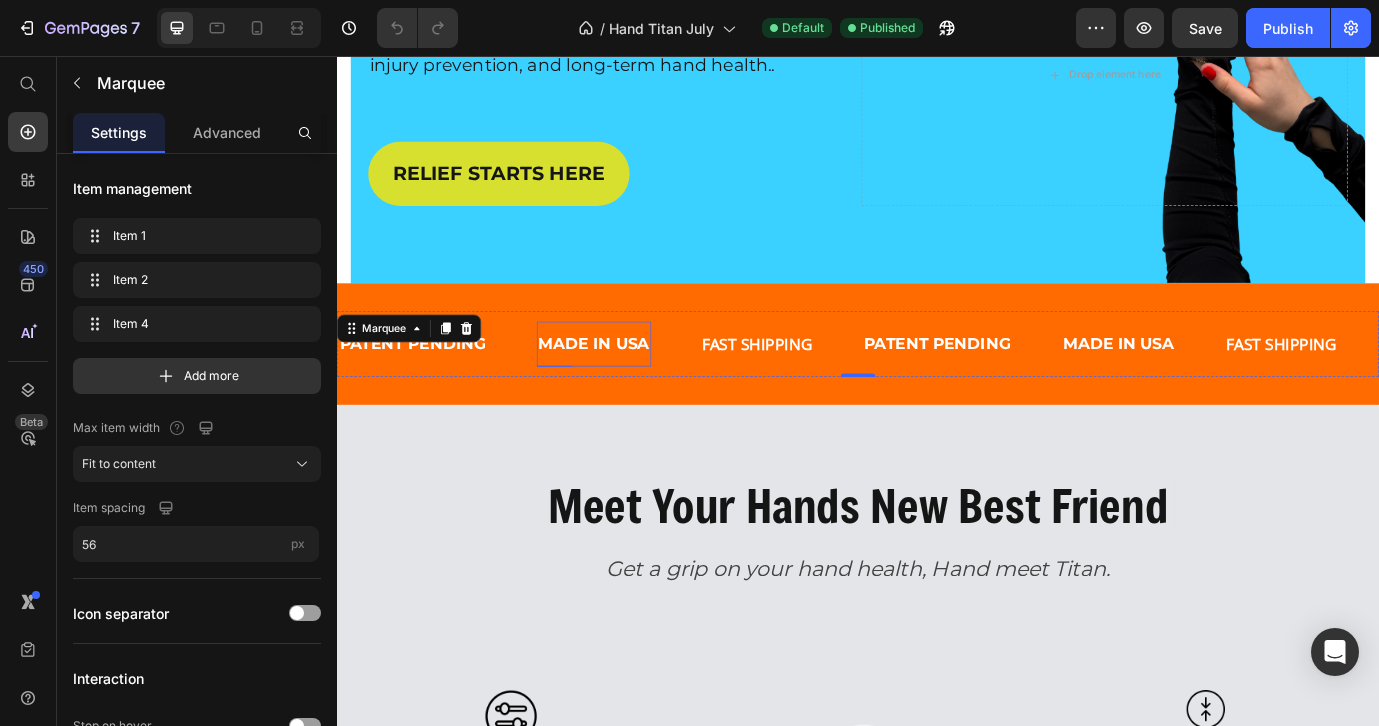 click on "MADE IN USA" at bounding box center [633, 388] 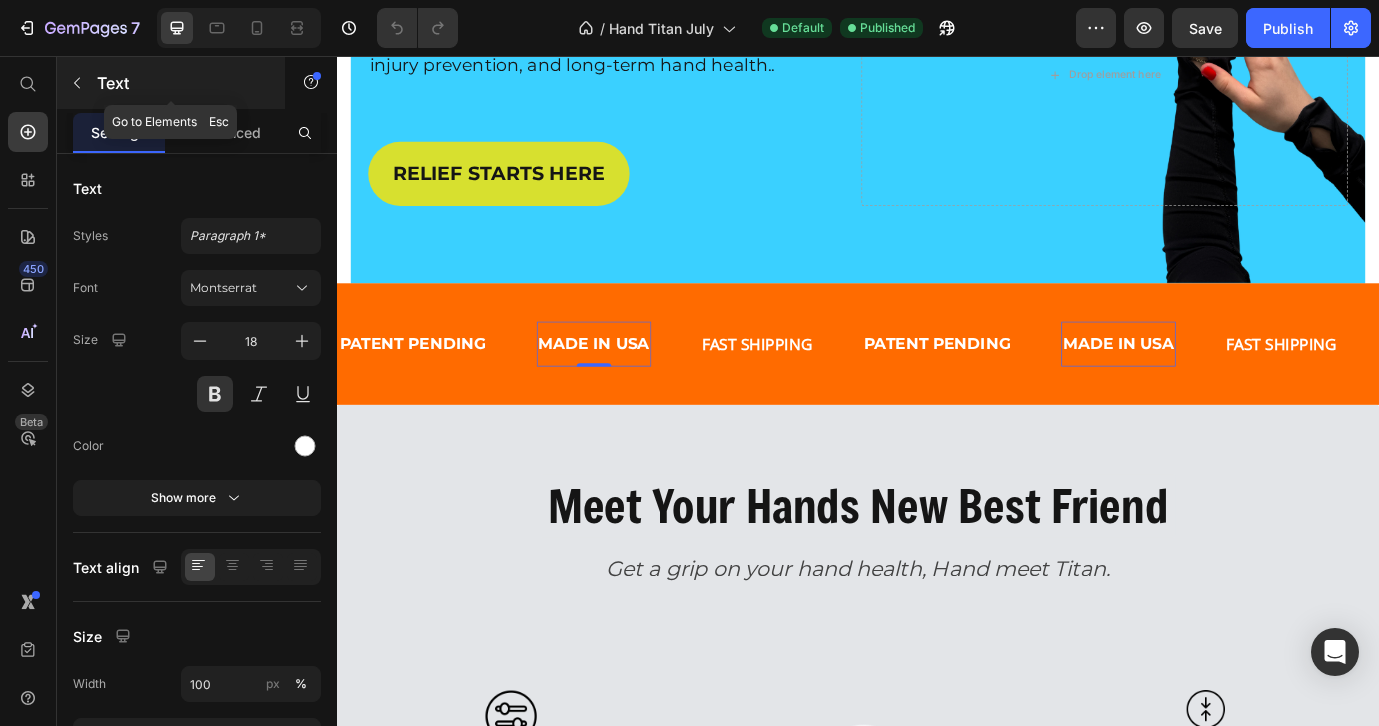 click 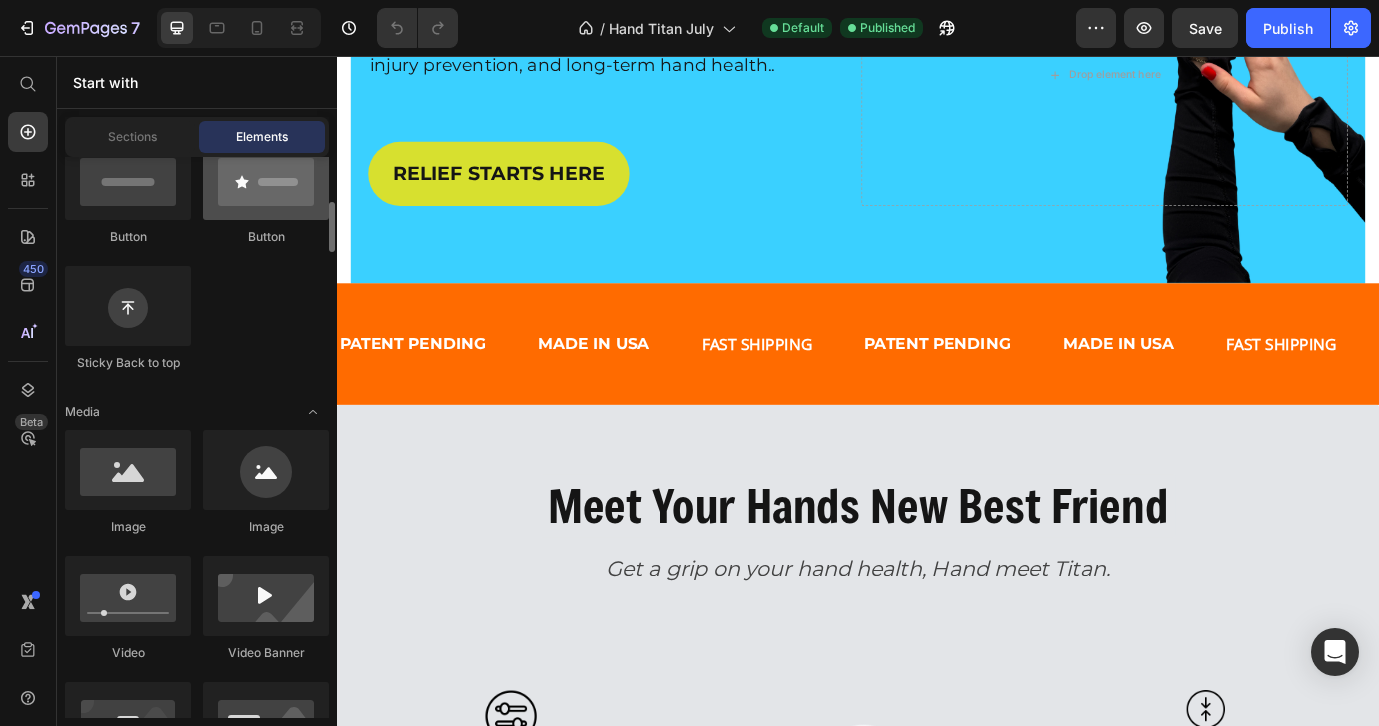 scroll, scrollTop: 514, scrollLeft: 0, axis: vertical 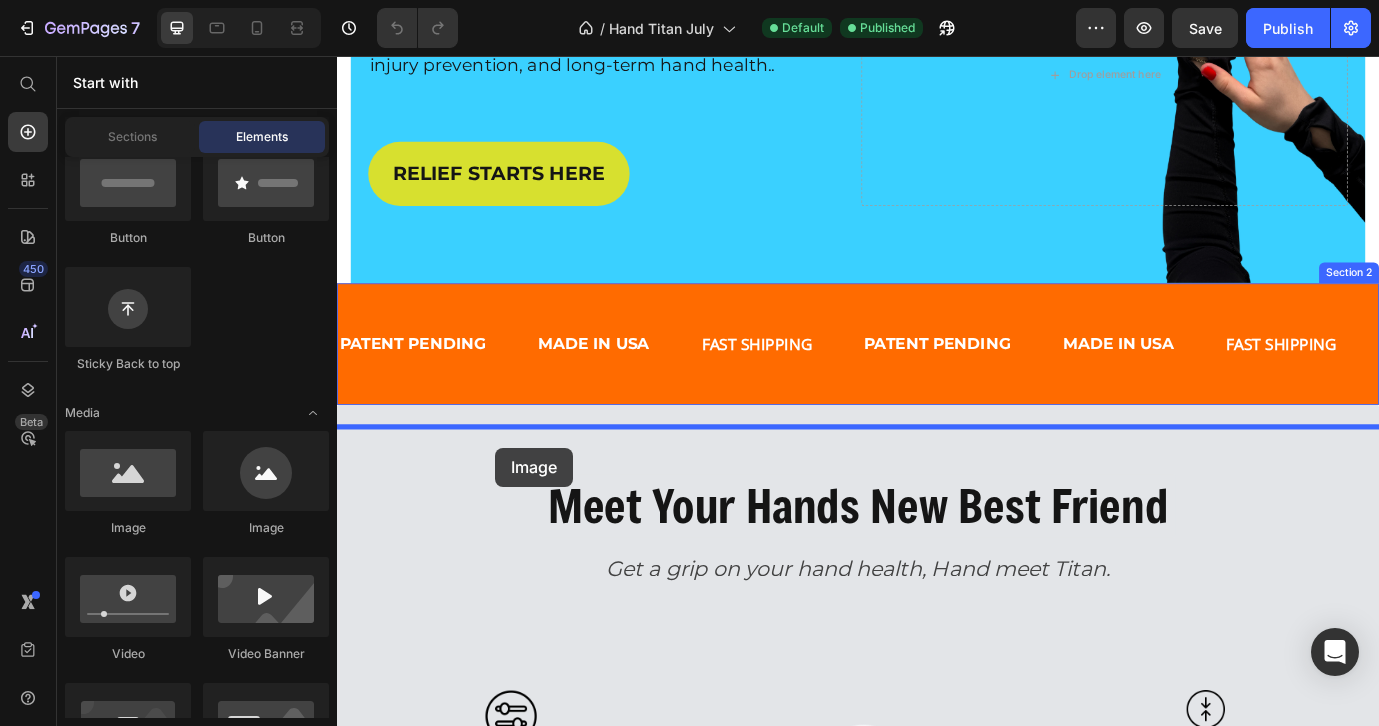 drag, startPoint x: 483, startPoint y: 535, endPoint x: 519, endPoint y: 507, distance: 45.607018 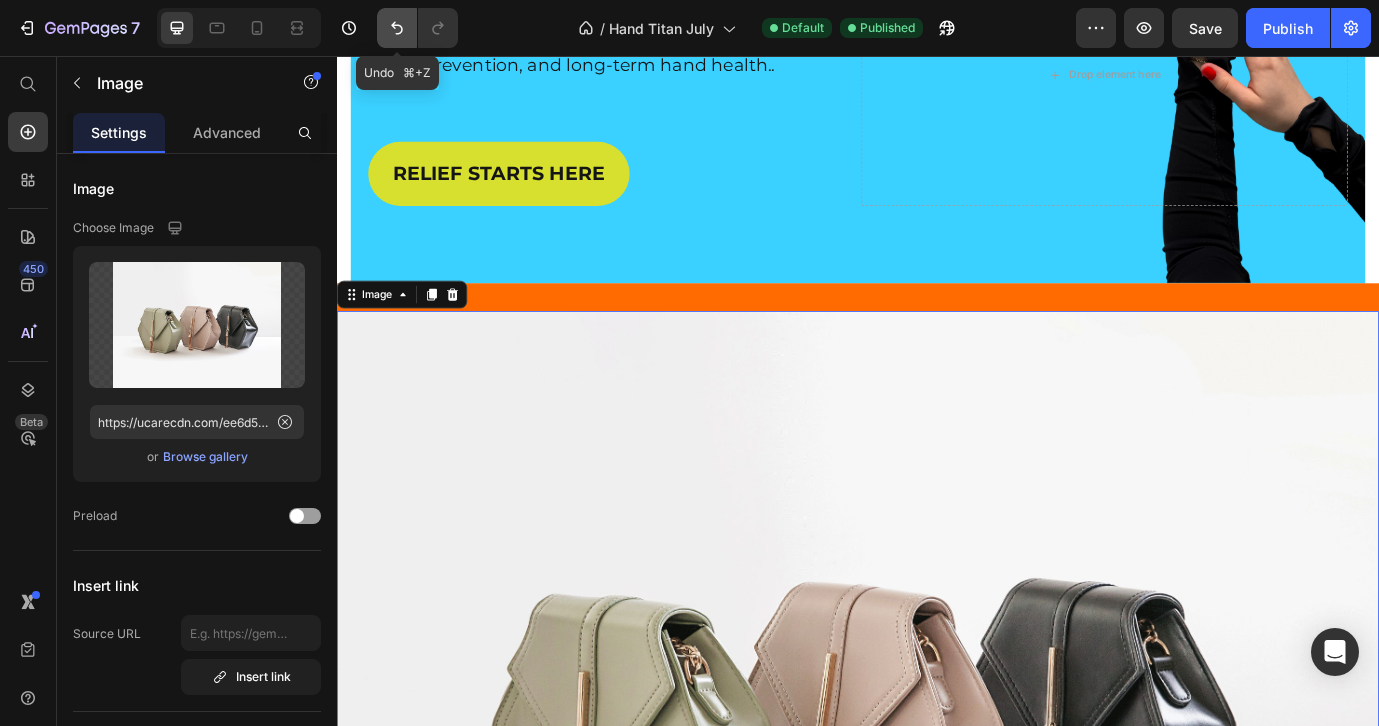 click 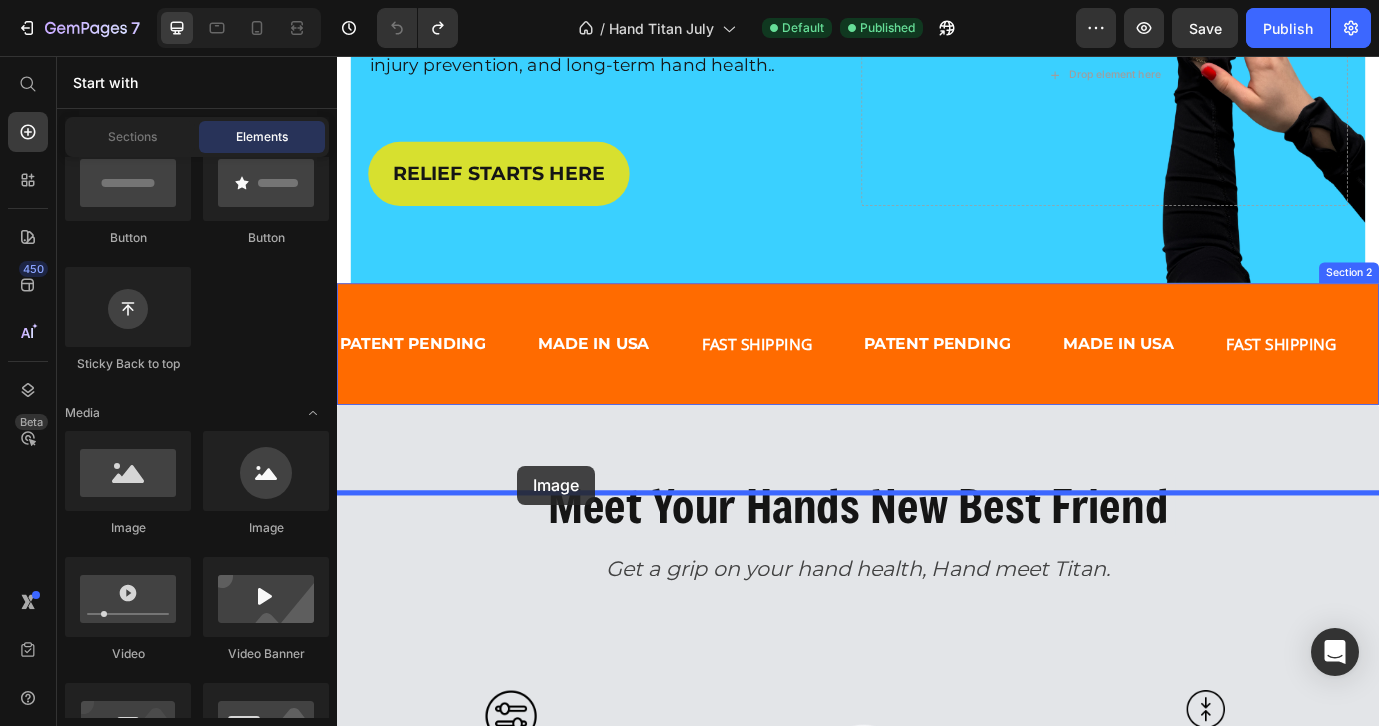 drag, startPoint x: 600, startPoint y: 552, endPoint x: 544, endPoint y: 528, distance: 60.926186 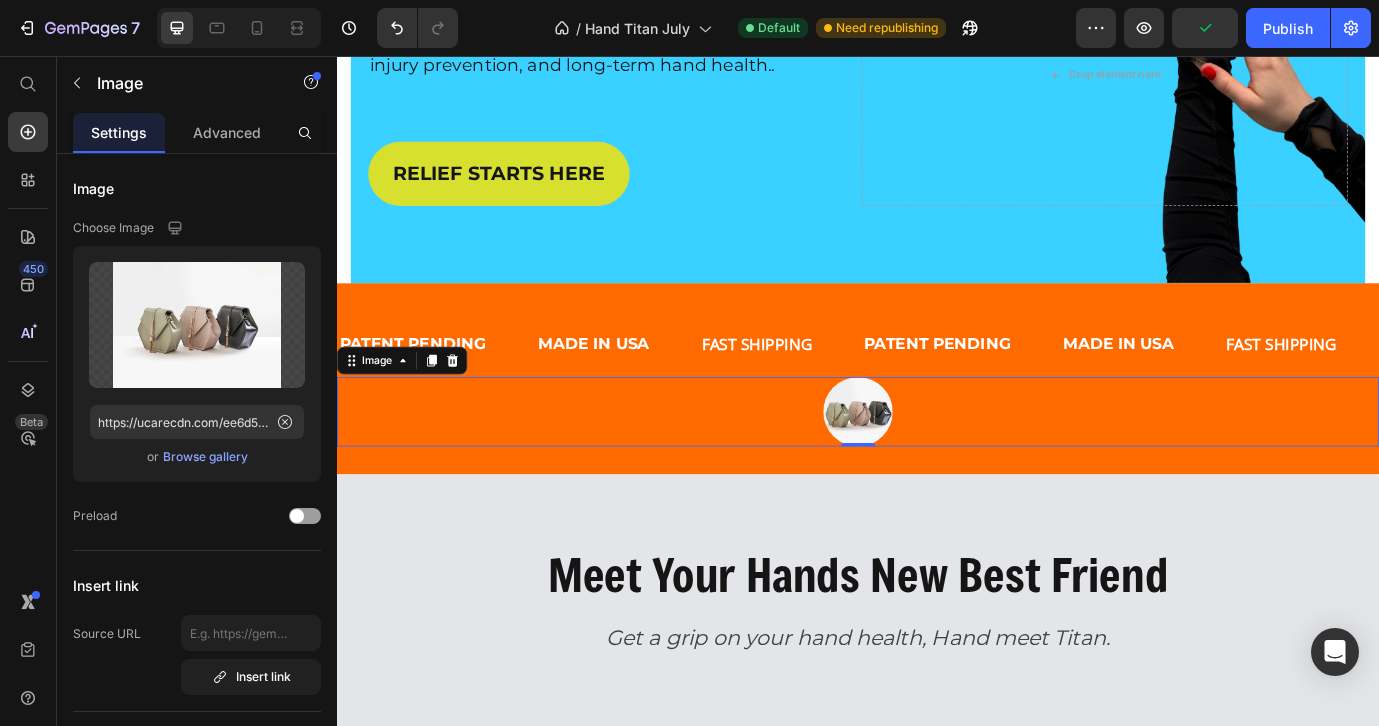 click at bounding box center (937, 466) 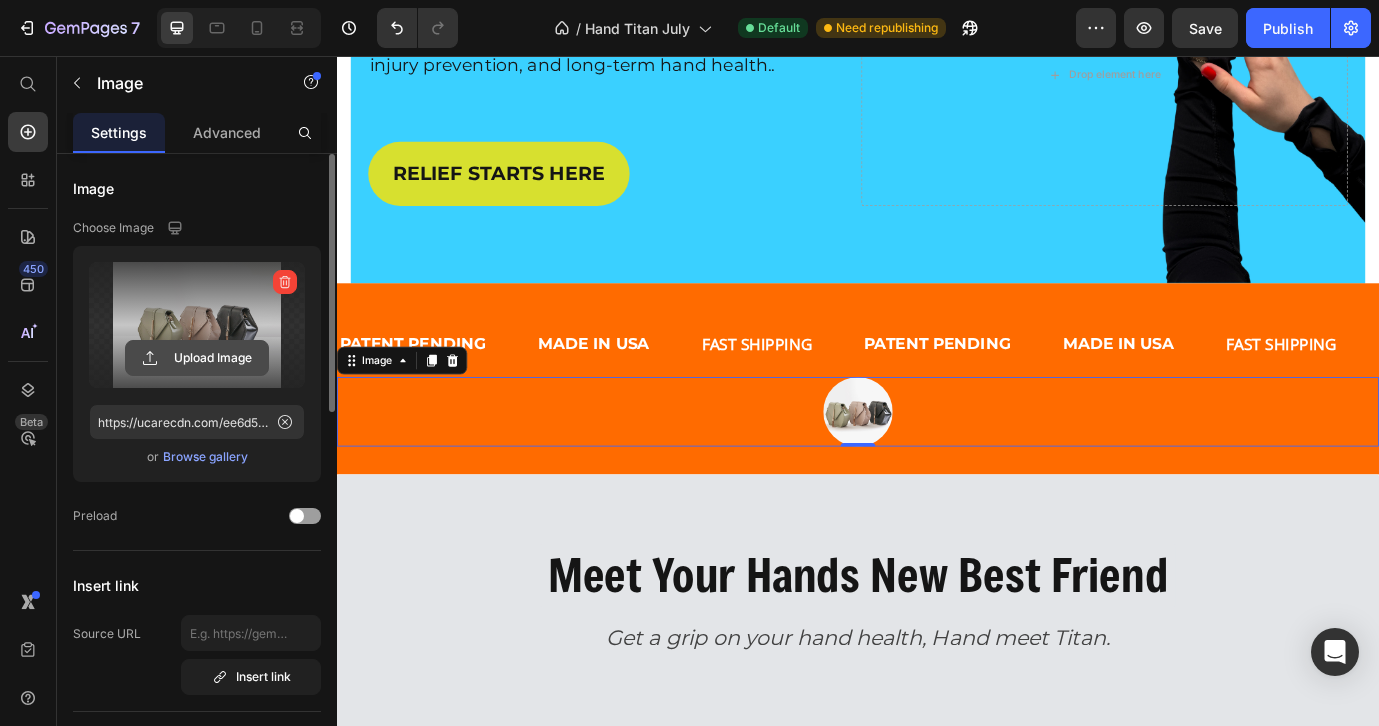click 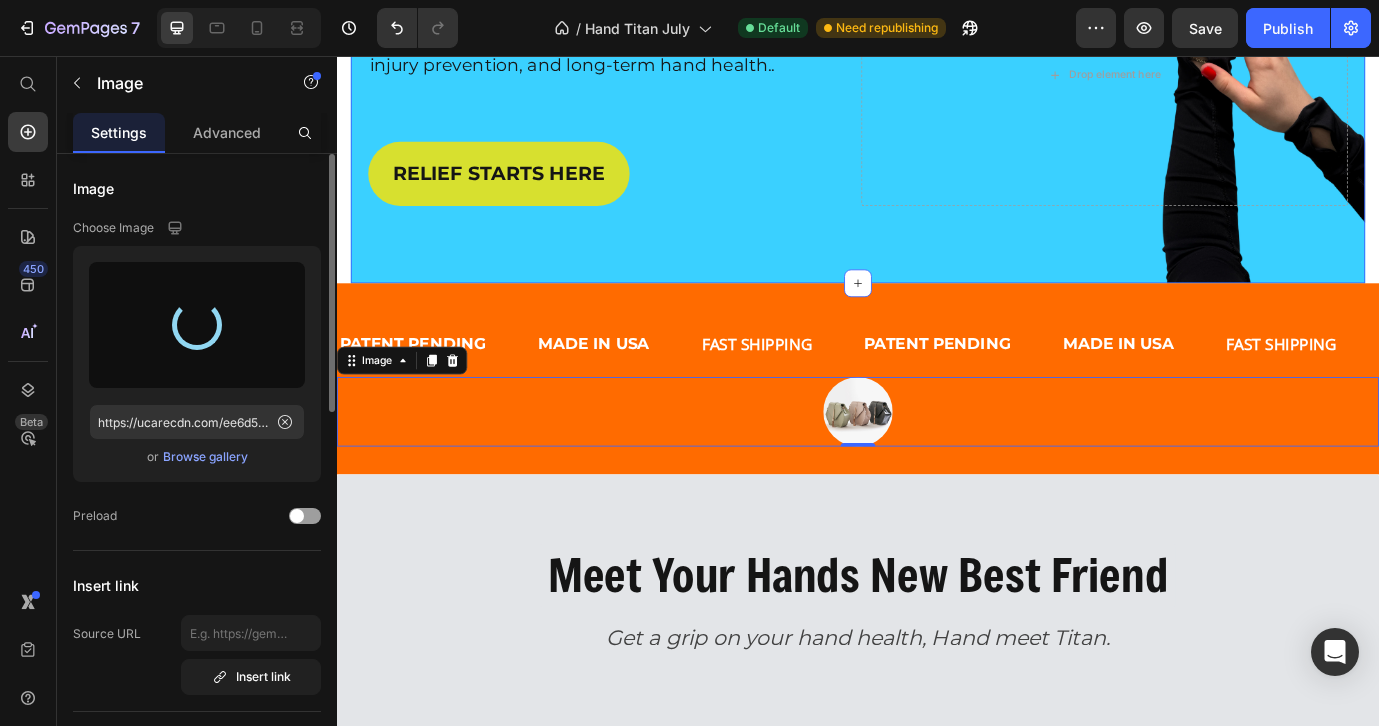 type on "https://cdn.shopify.com/s/files/1/0793/1923/6898/files/gempages_572398652010529664-f9f75fe8-e642-4fe8-bbe9-2227cdd63567.png" 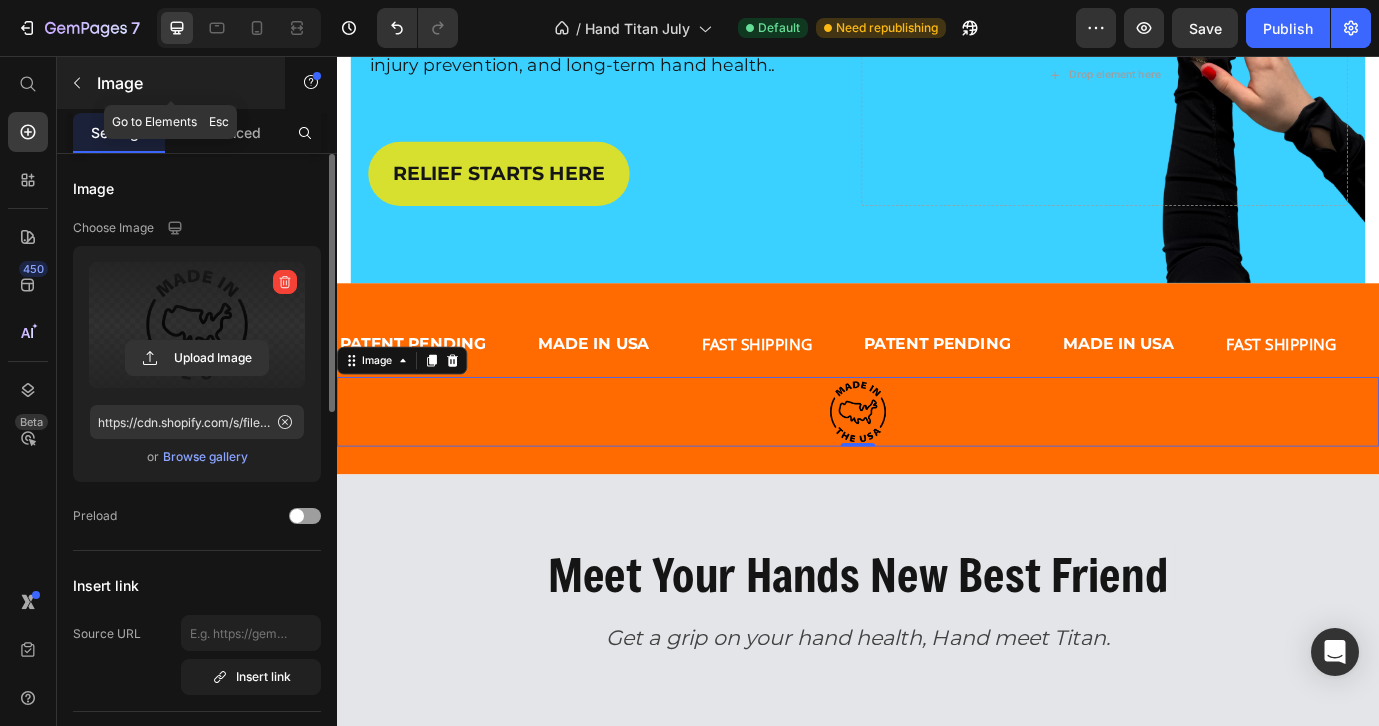 click 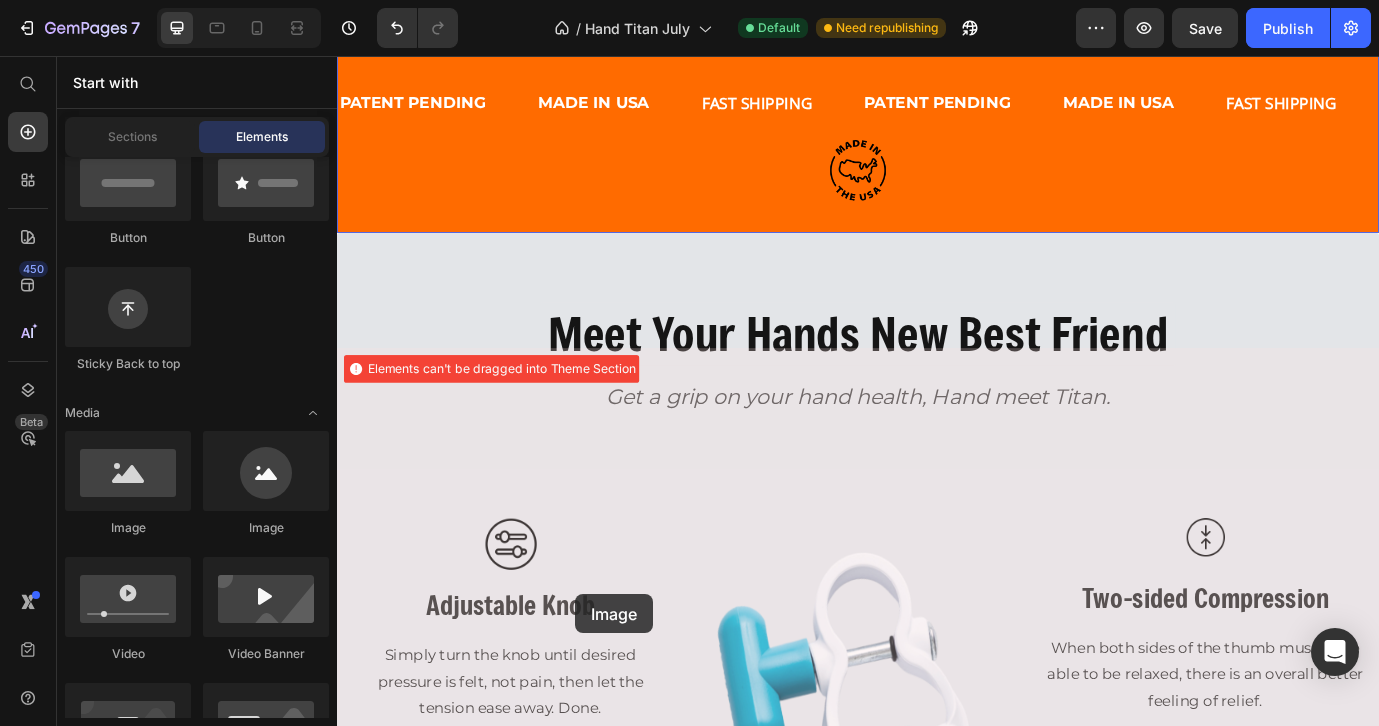 scroll, scrollTop: 749, scrollLeft: 0, axis: vertical 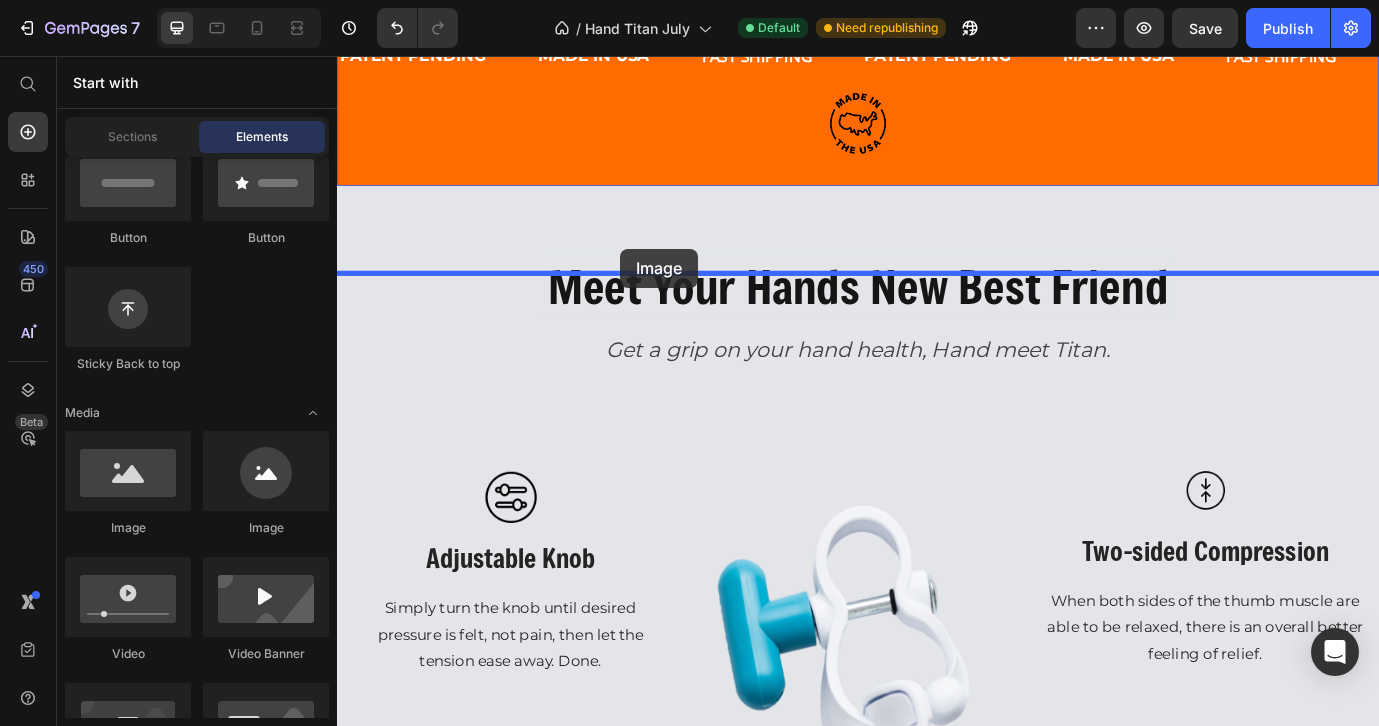 drag, startPoint x: 627, startPoint y: 528, endPoint x: 664, endPoint y: 278, distance: 252.72318 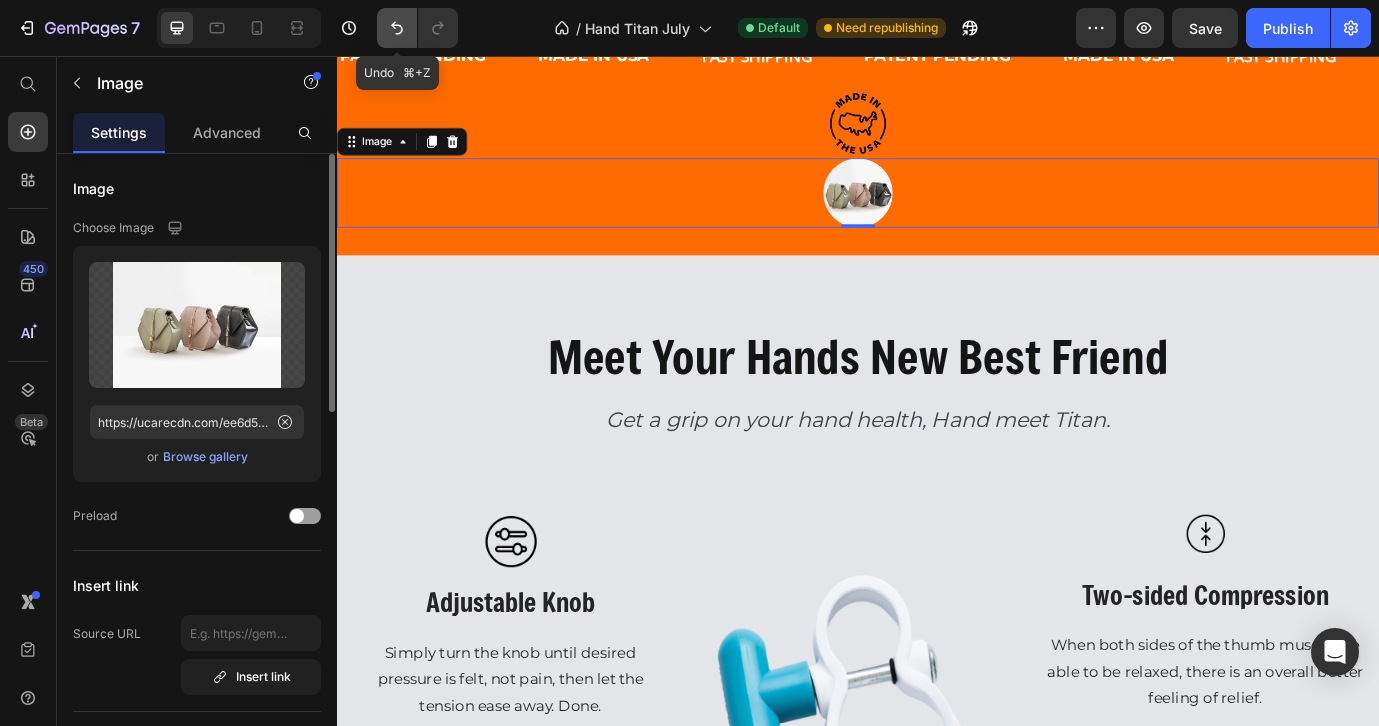 click 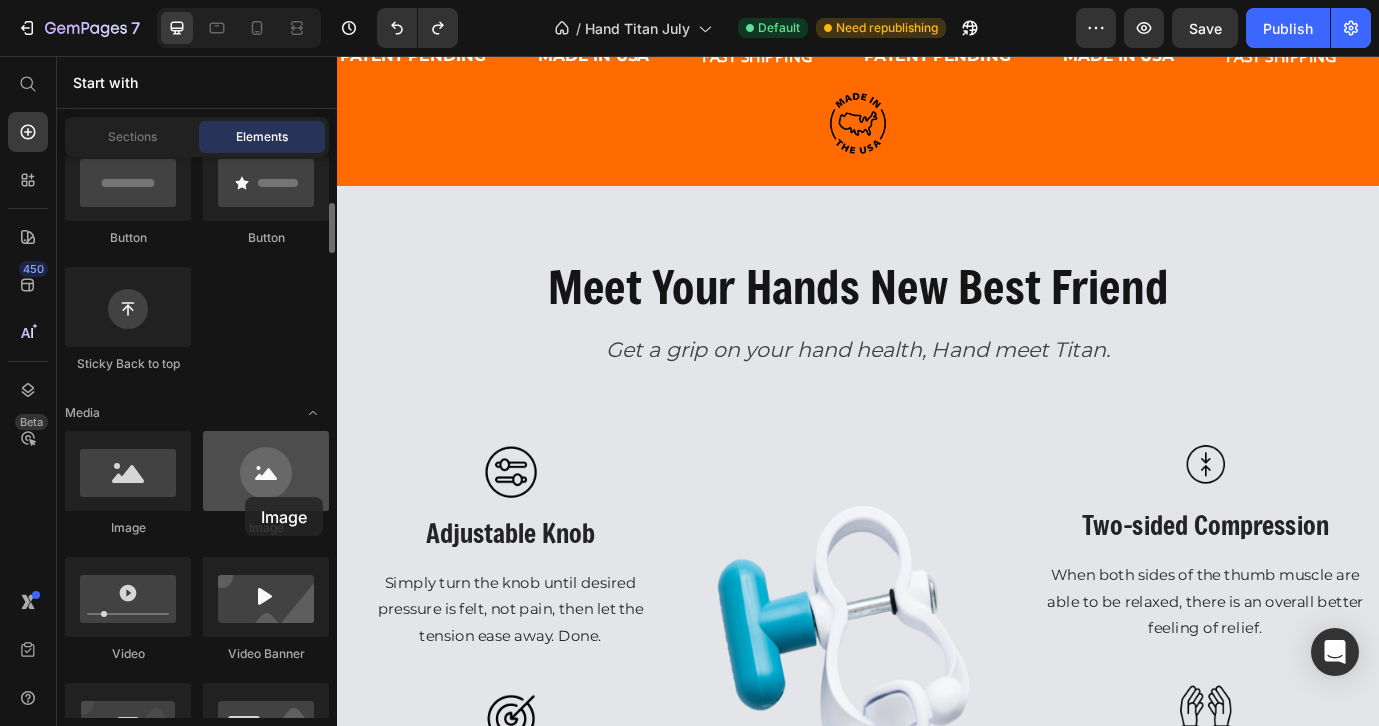 drag, startPoint x: 260, startPoint y: 455, endPoint x: 272, endPoint y: 458, distance: 12.369317 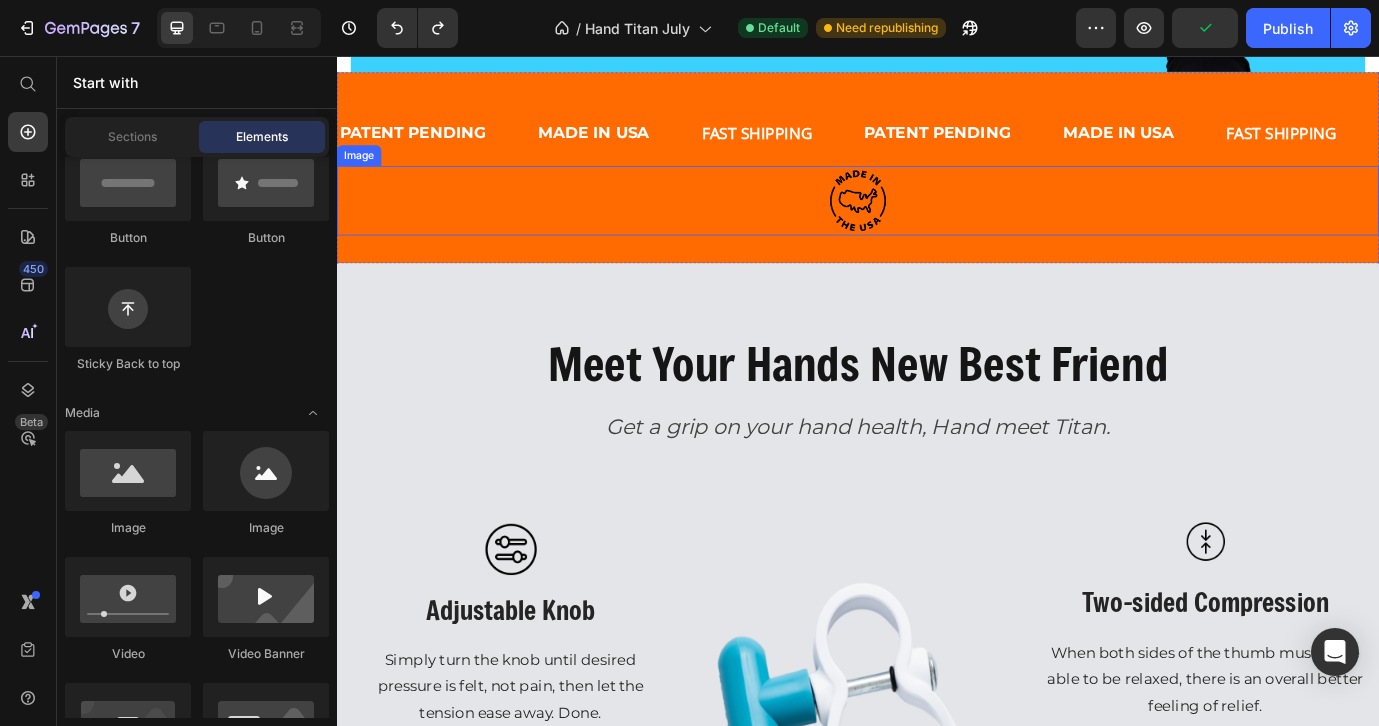 scroll, scrollTop: 677, scrollLeft: 0, axis: vertical 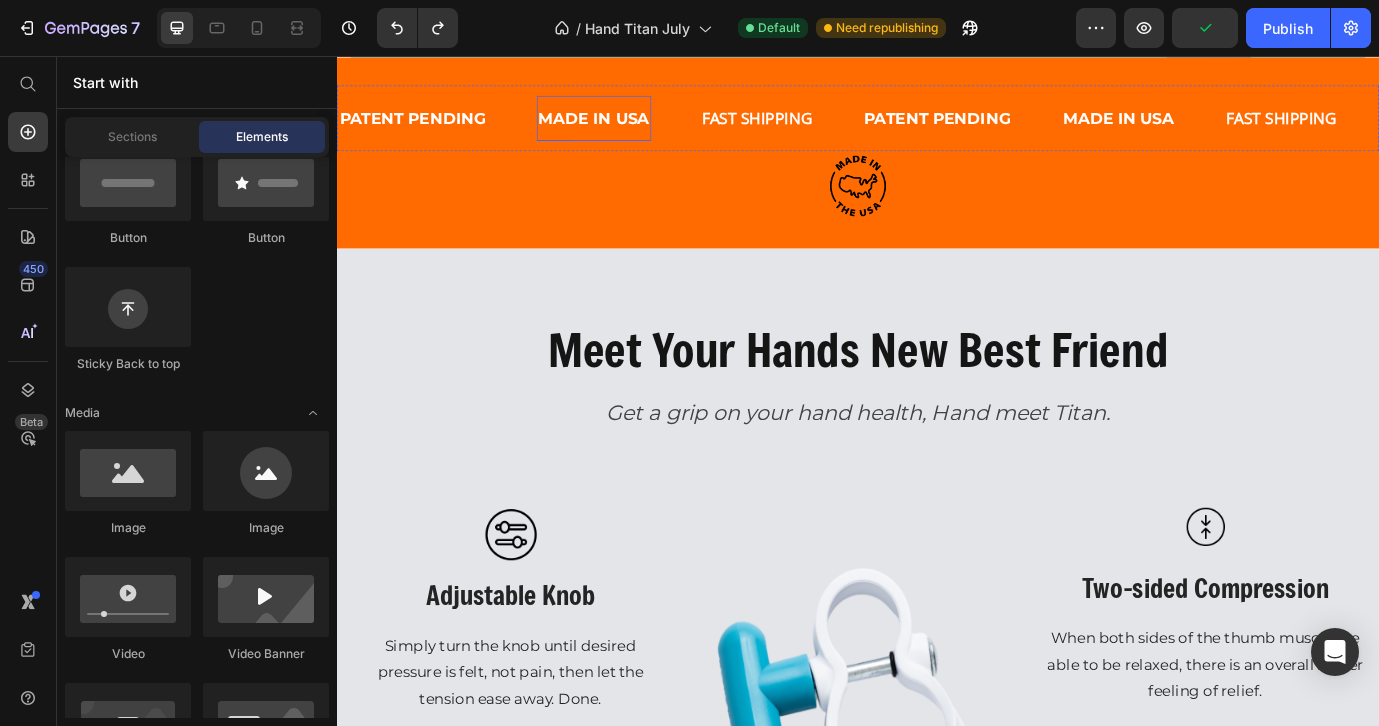 click on "MADE IN USA" at bounding box center [633, 128] 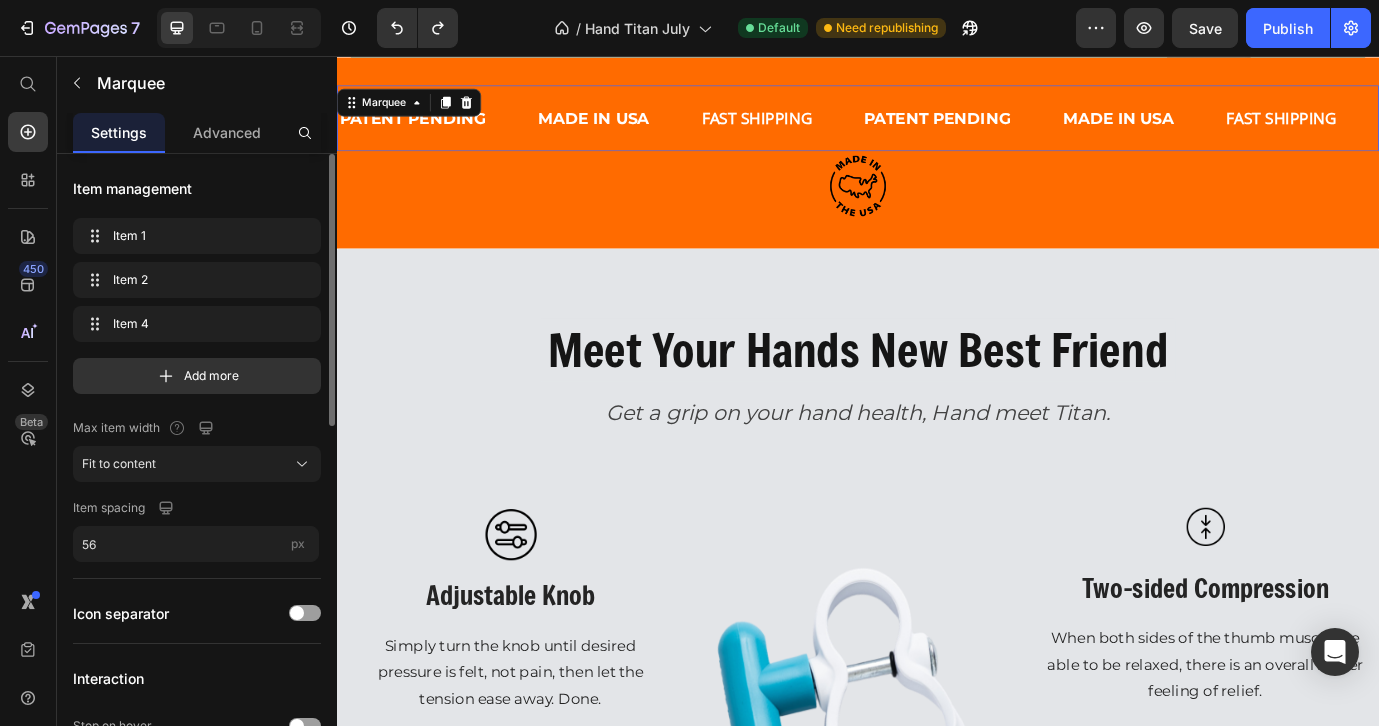 click on "PATENT PENDING Text MADE IN [COUNTRY] Text FAST SHIPPING Text PATENT PENDING Text MADE IN [COUNTRY] Text FAST SHIPPING Text PATENT PENDING Text MADE IN [COUNTRY] Text FAST SHIPPING Text PATENT PENDING Text MADE IN [COUNTRY] Text FAST SHIPPING Text PATENT PENDING Text MADE IN [COUNTRY] Text FAST SHIPPING Text PATENT PENDING Text MADE IN [COUNTRY] Text FAST SHIPPING Text Marquee   0" at bounding box center (937, 128) 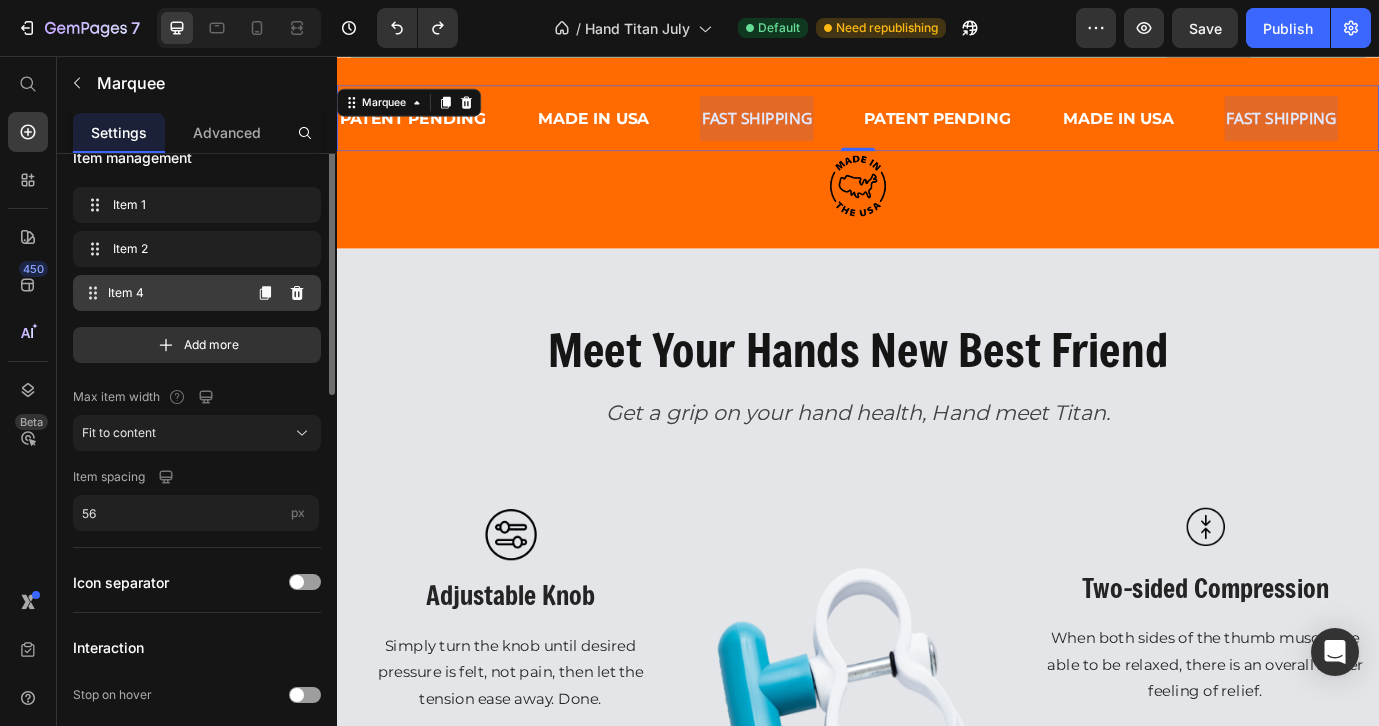 scroll, scrollTop: 0, scrollLeft: 0, axis: both 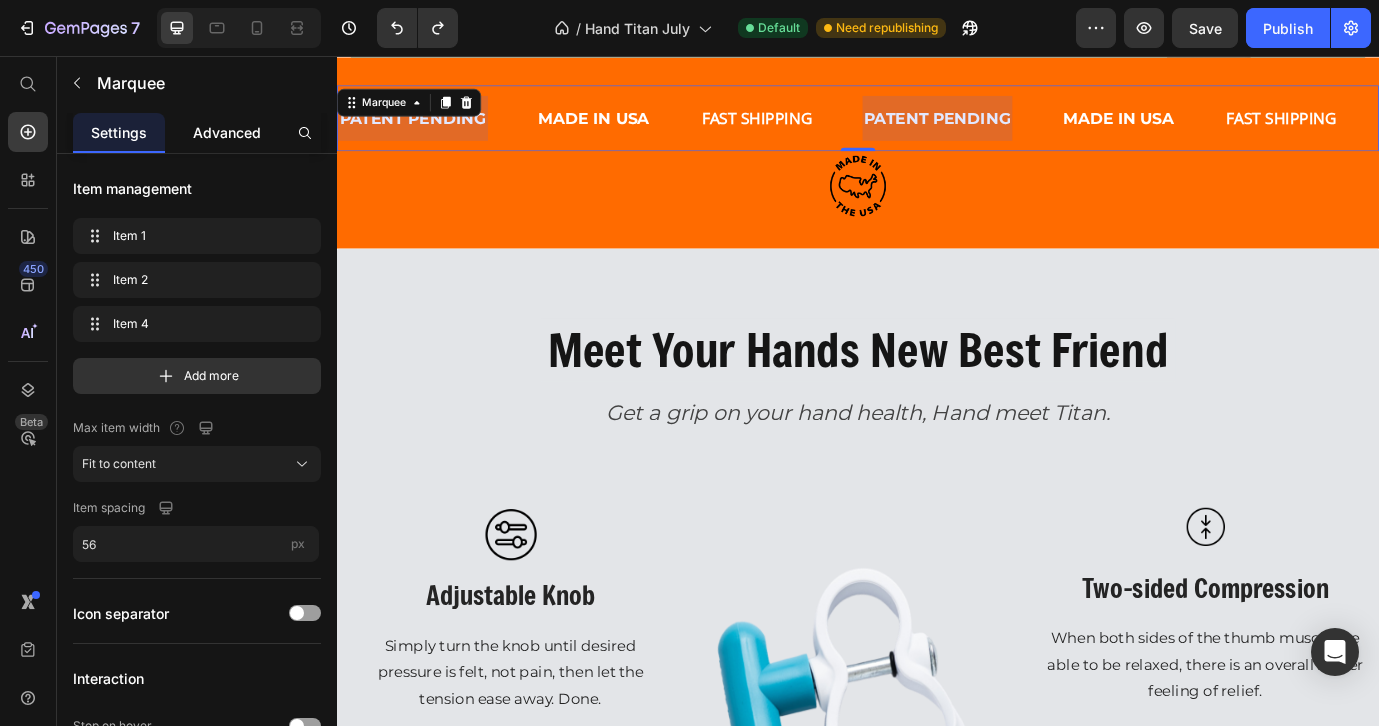 click on "Advanced" at bounding box center [227, 132] 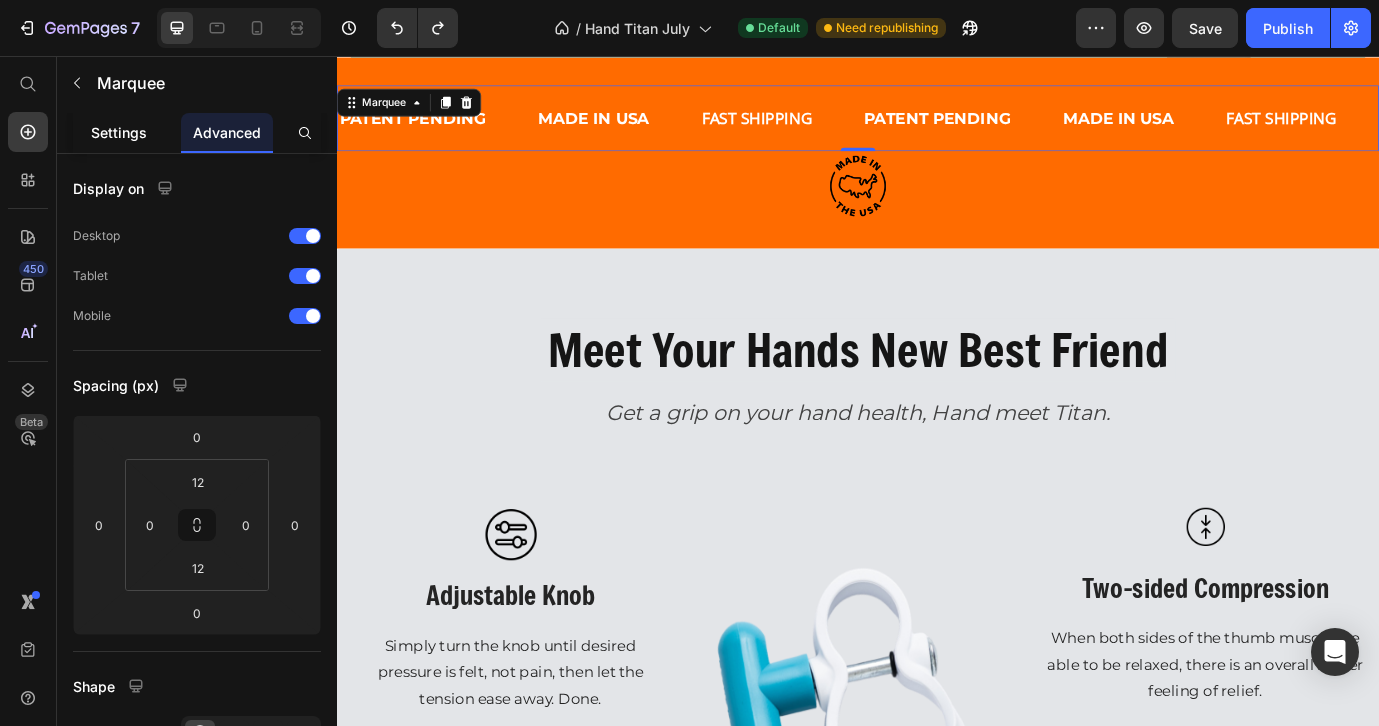 click on "Settings" at bounding box center (119, 132) 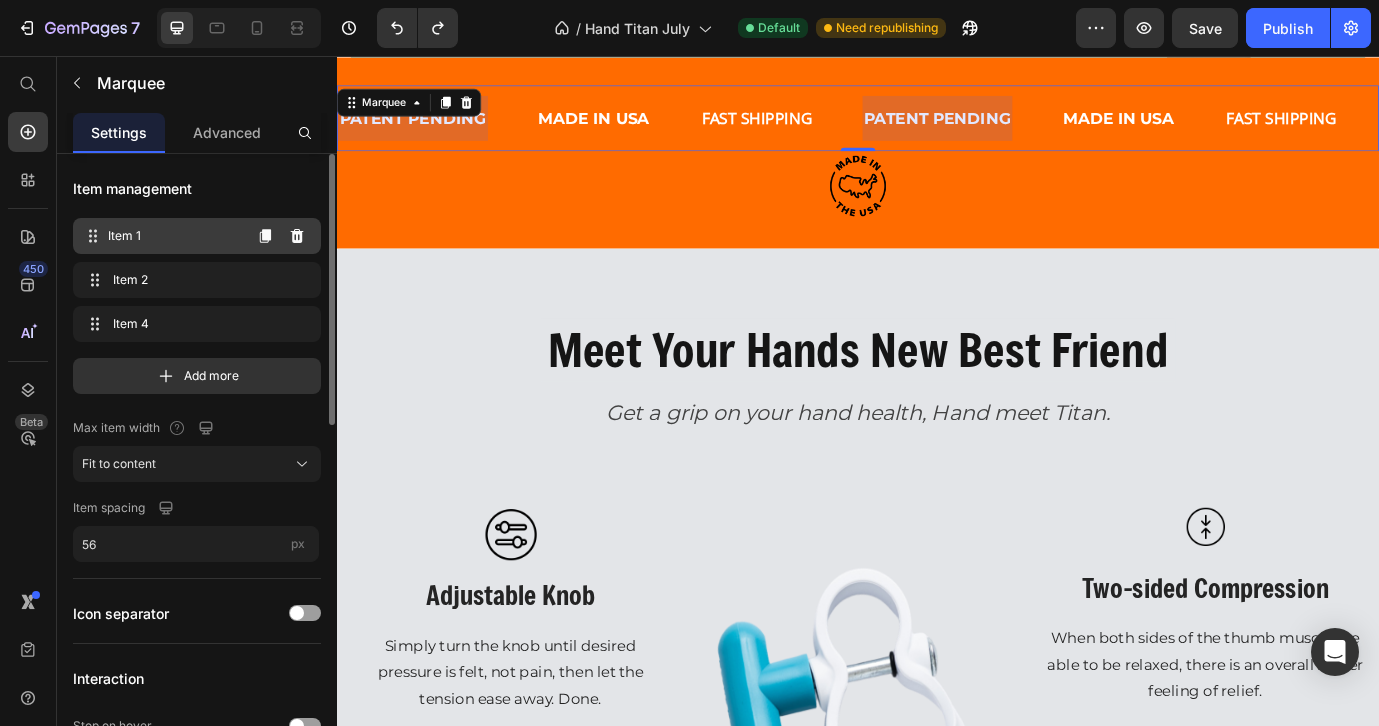 click on "Item 1" at bounding box center (174, 236) 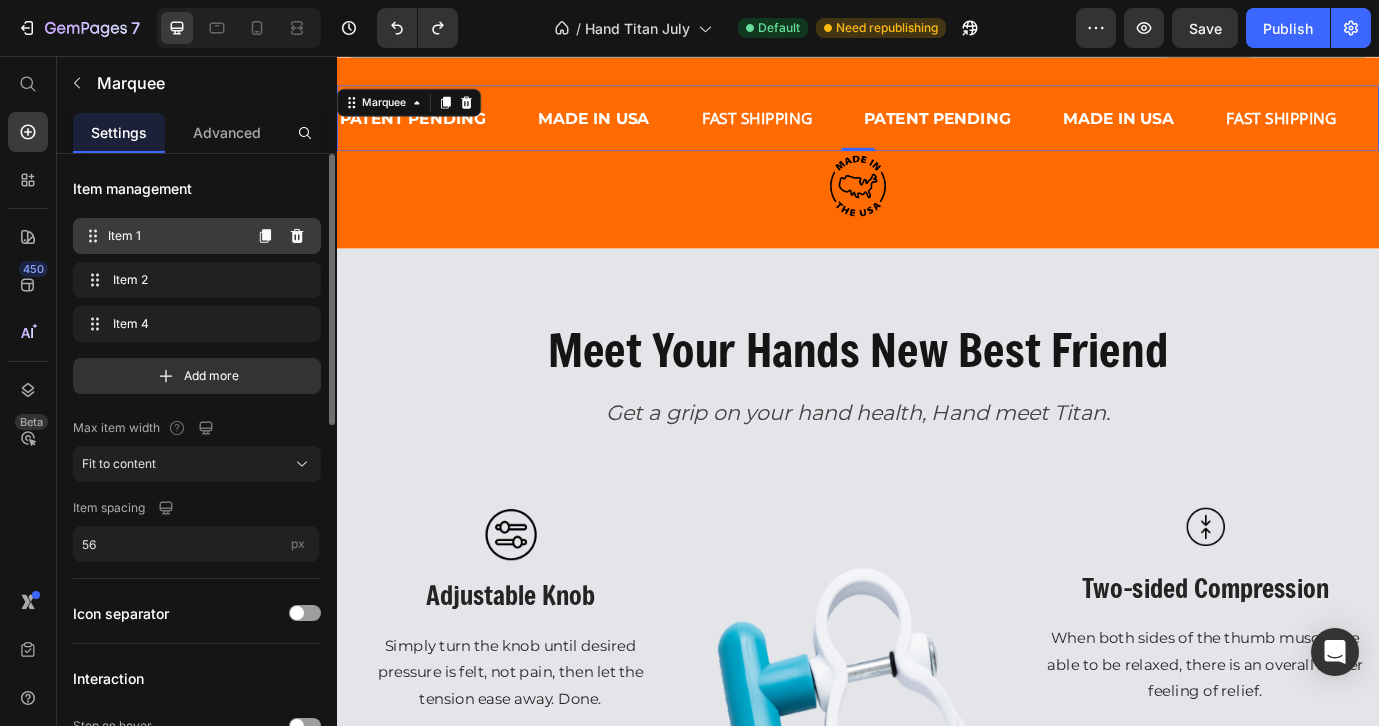 click on "Item 1" at bounding box center (174, 236) 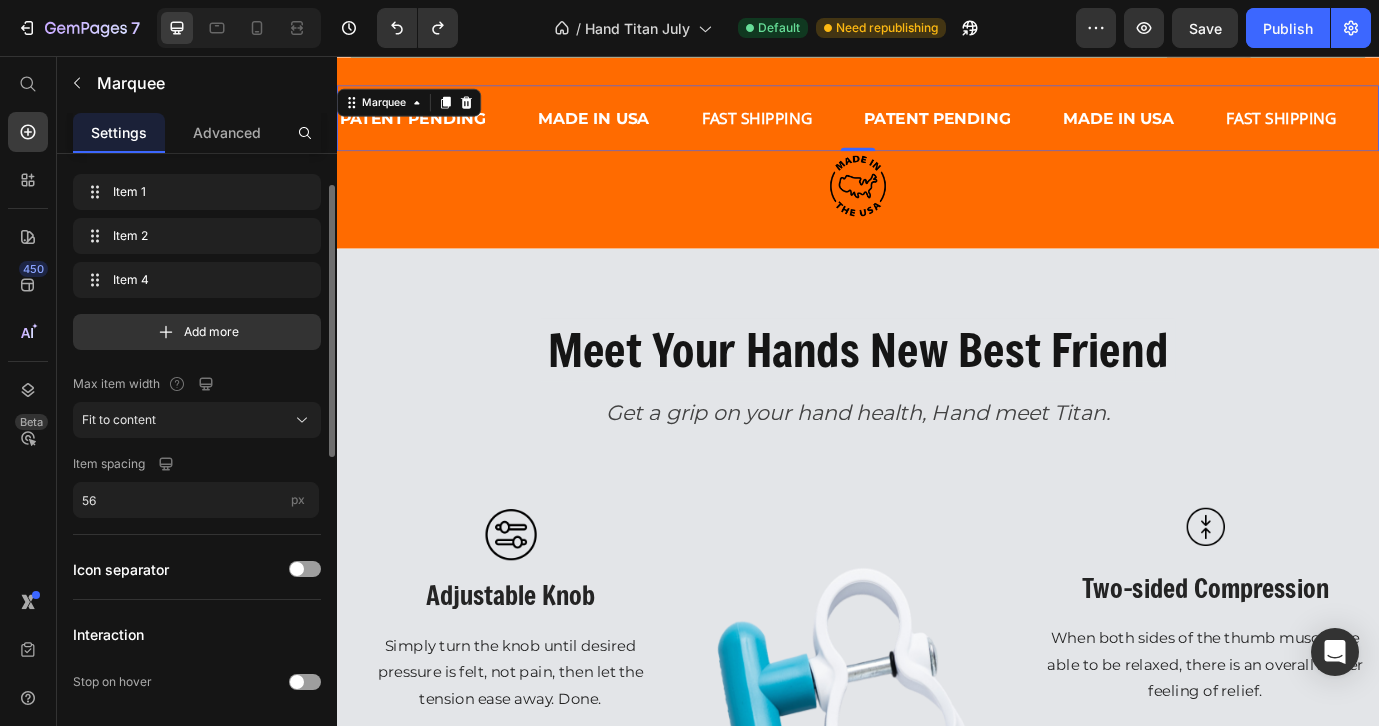 scroll, scrollTop: 0, scrollLeft: 0, axis: both 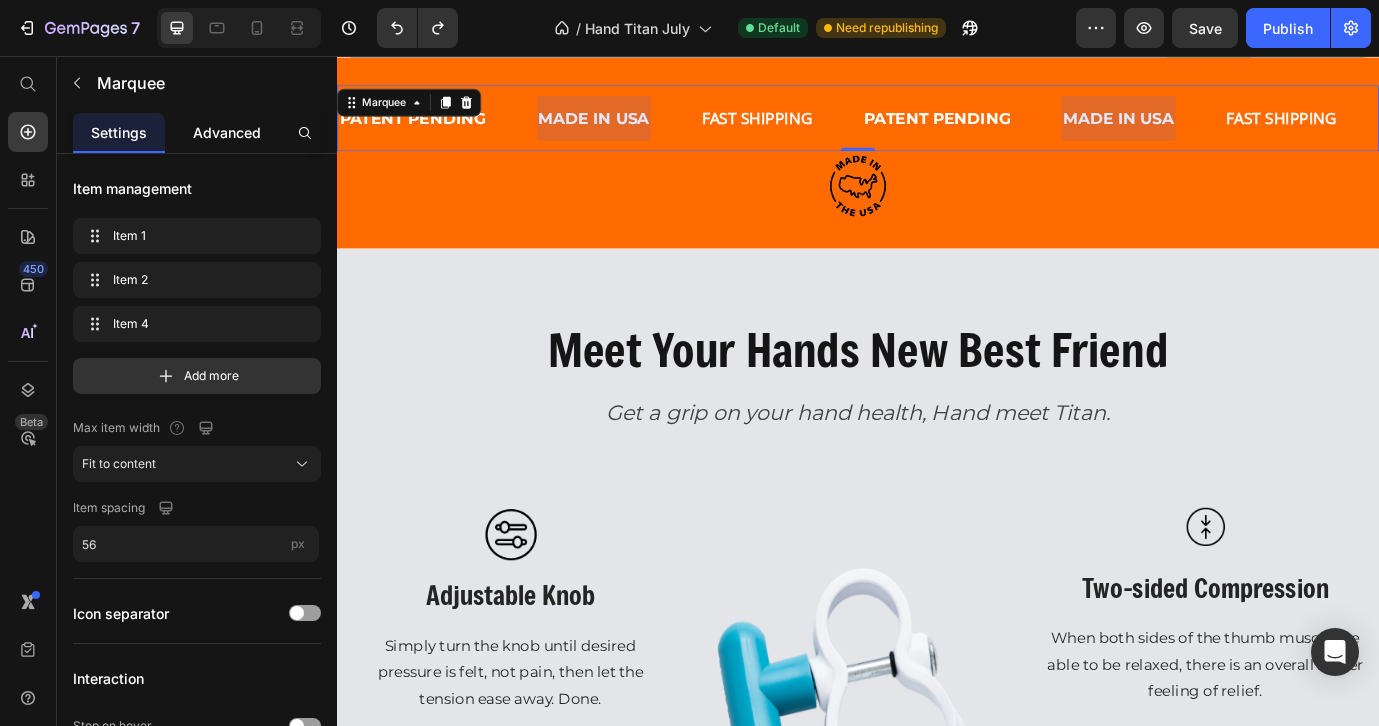 click on "Advanced" at bounding box center [227, 132] 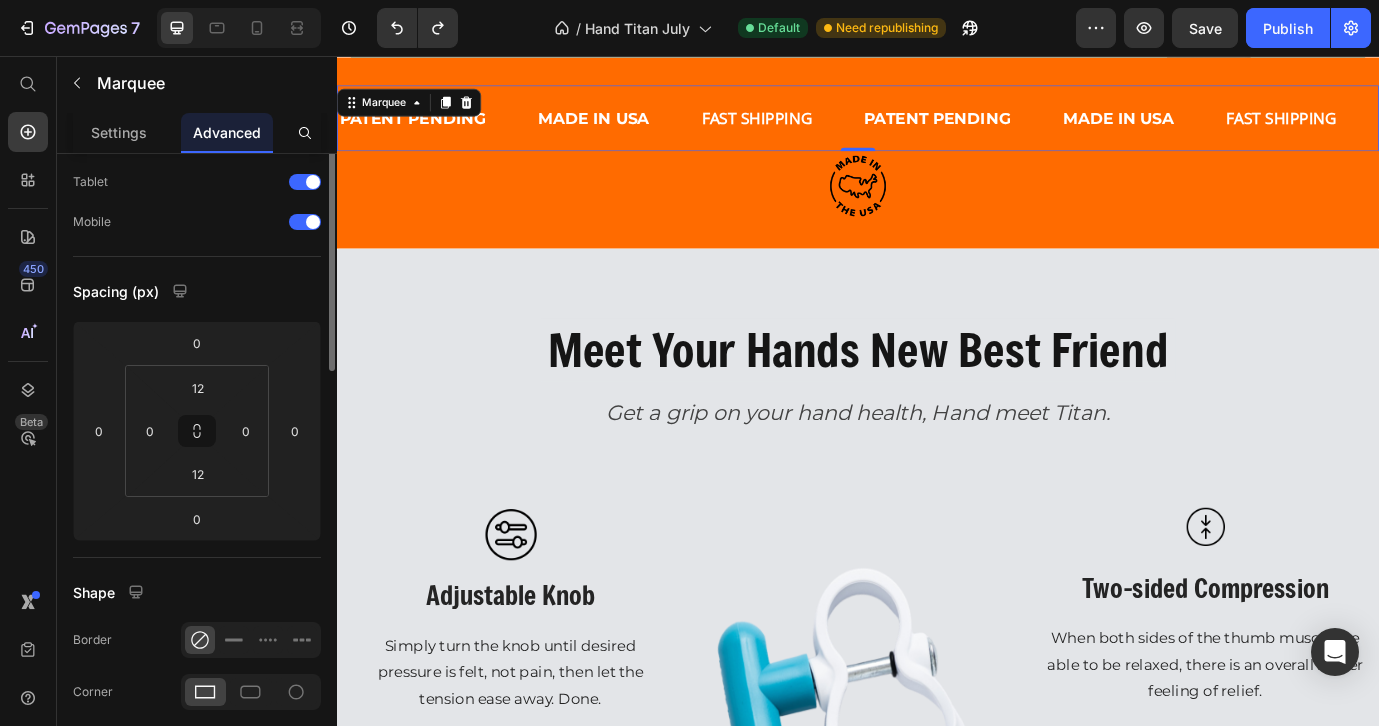 scroll, scrollTop: 0, scrollLeft: 0, axis: both 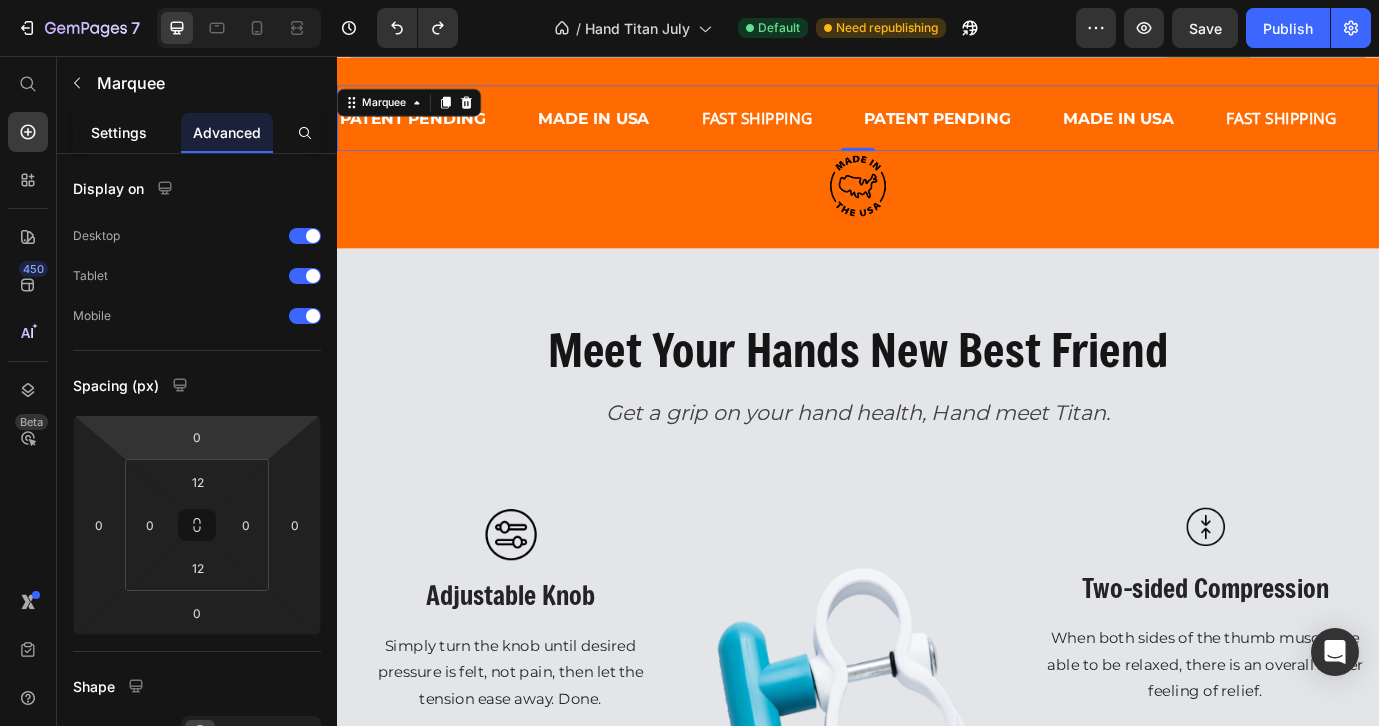 click on "Settings" at bounding box center (119, 132) 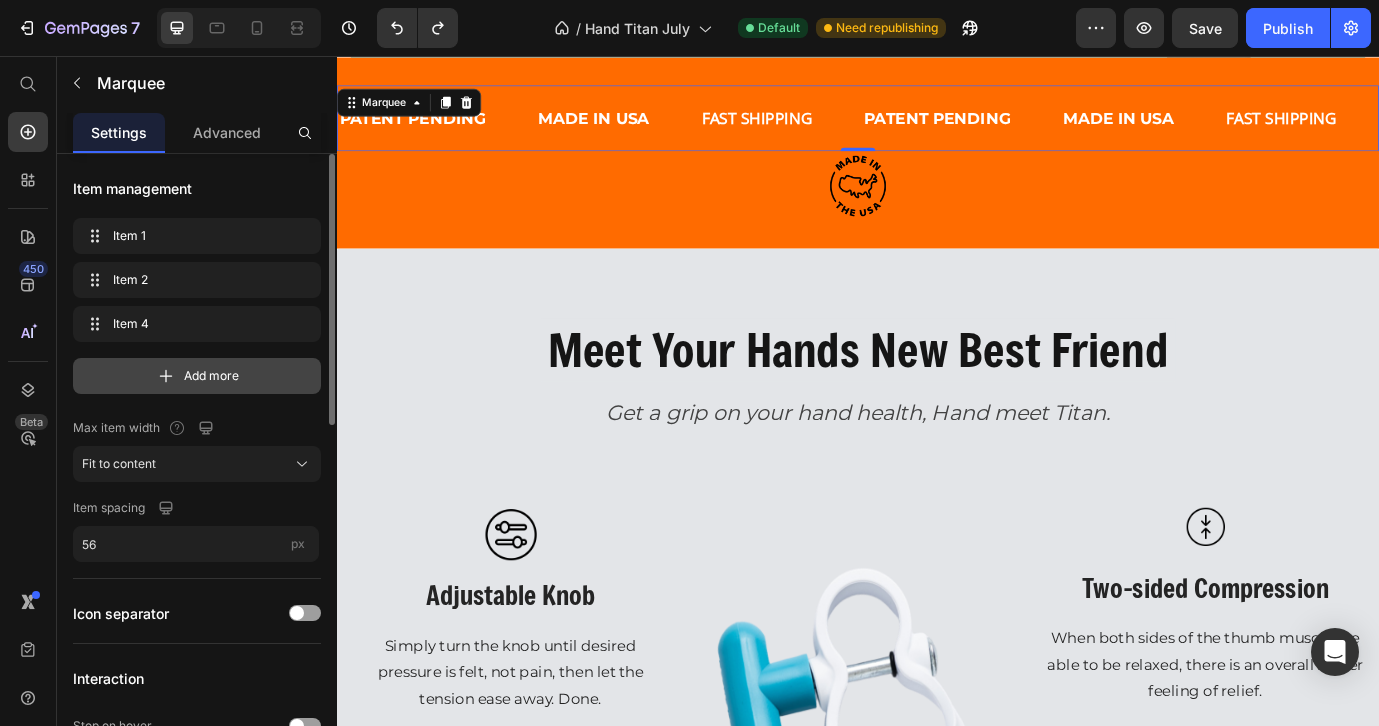 click on "Add more" at bounding box center (197, 376) 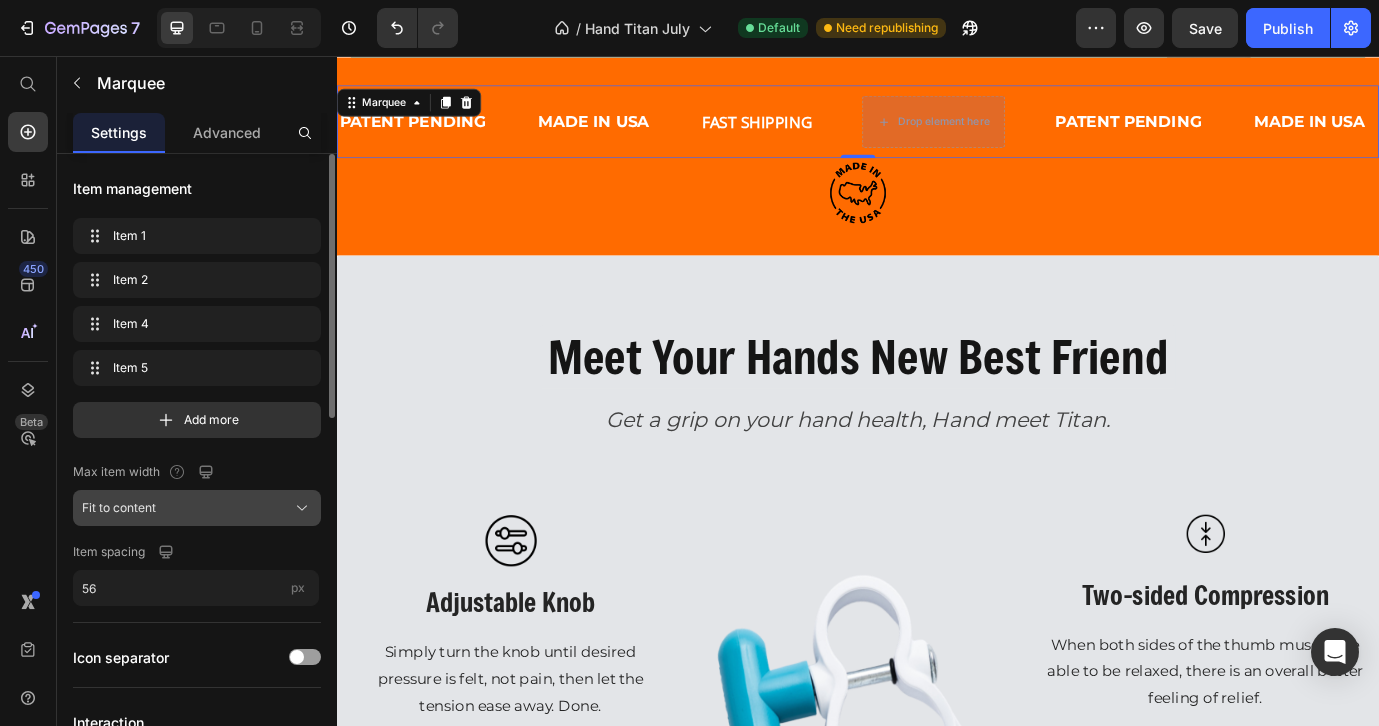 scroll, scrollTop: 0, scrollLeft: 92, axis: horizontal 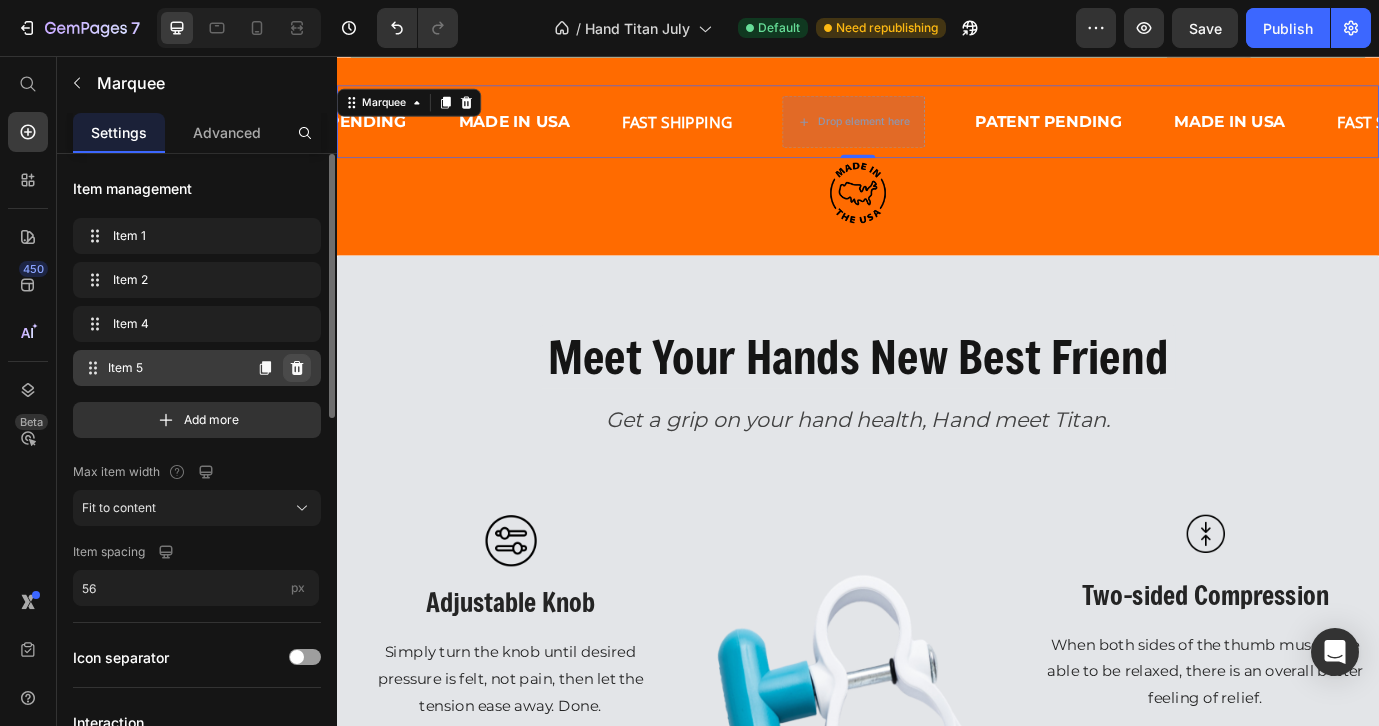 click 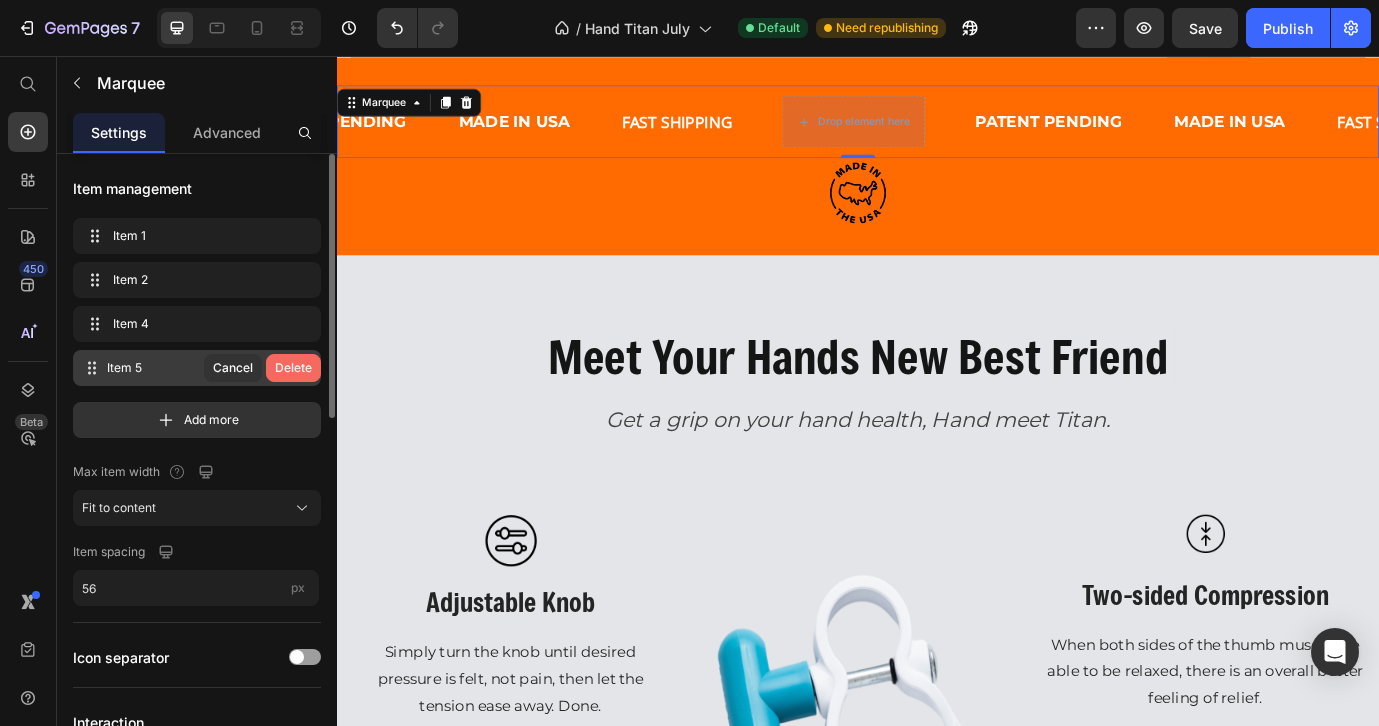 click on "Delete" at bounding box center [293, 368] 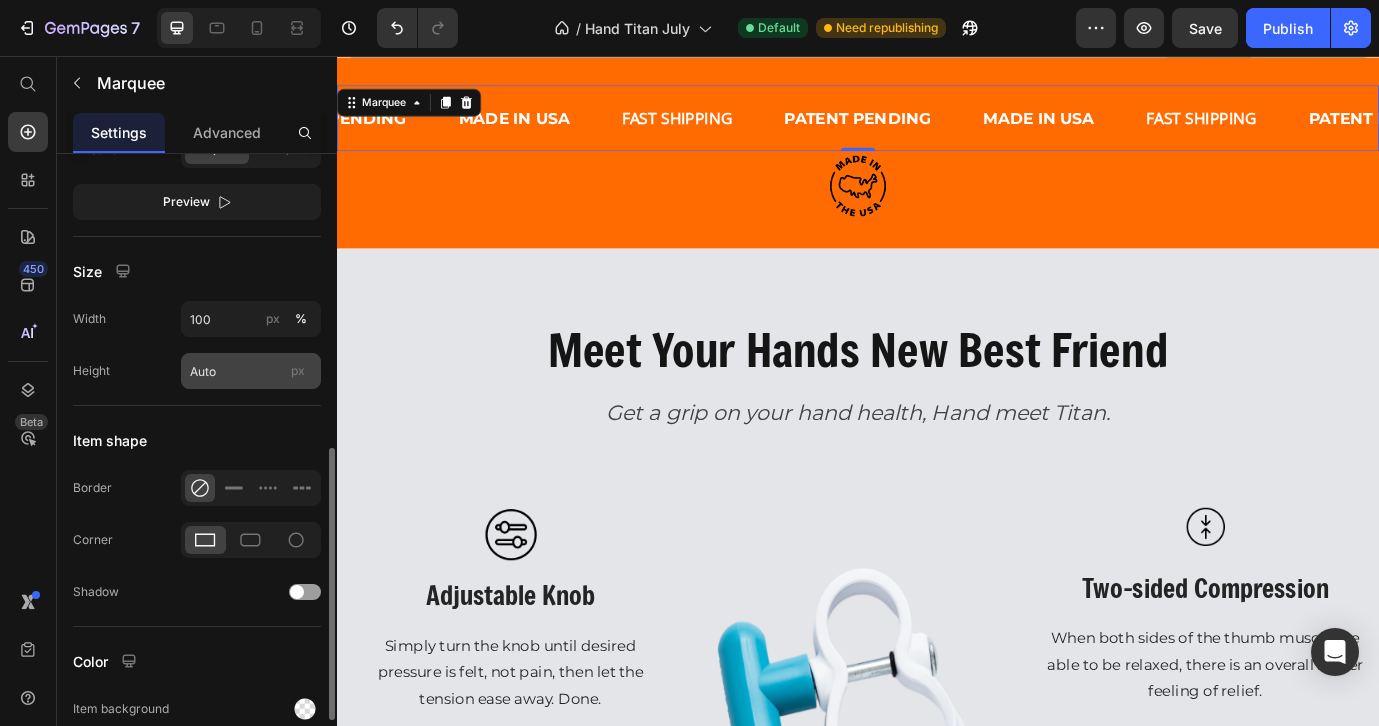 scroll, scrollTop: 824, scrollLeft: 0, axis: vertical 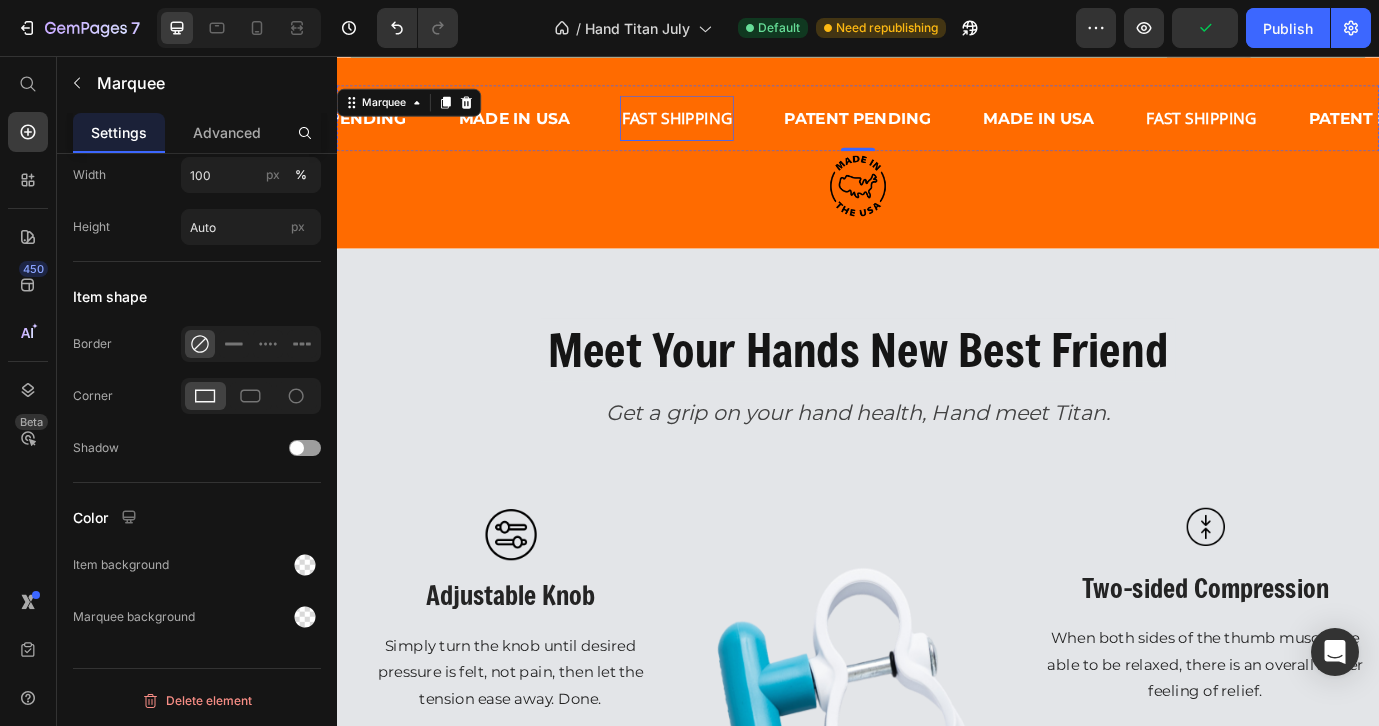 click on "FAST SHIPPING" at bounding box center [728, 128] 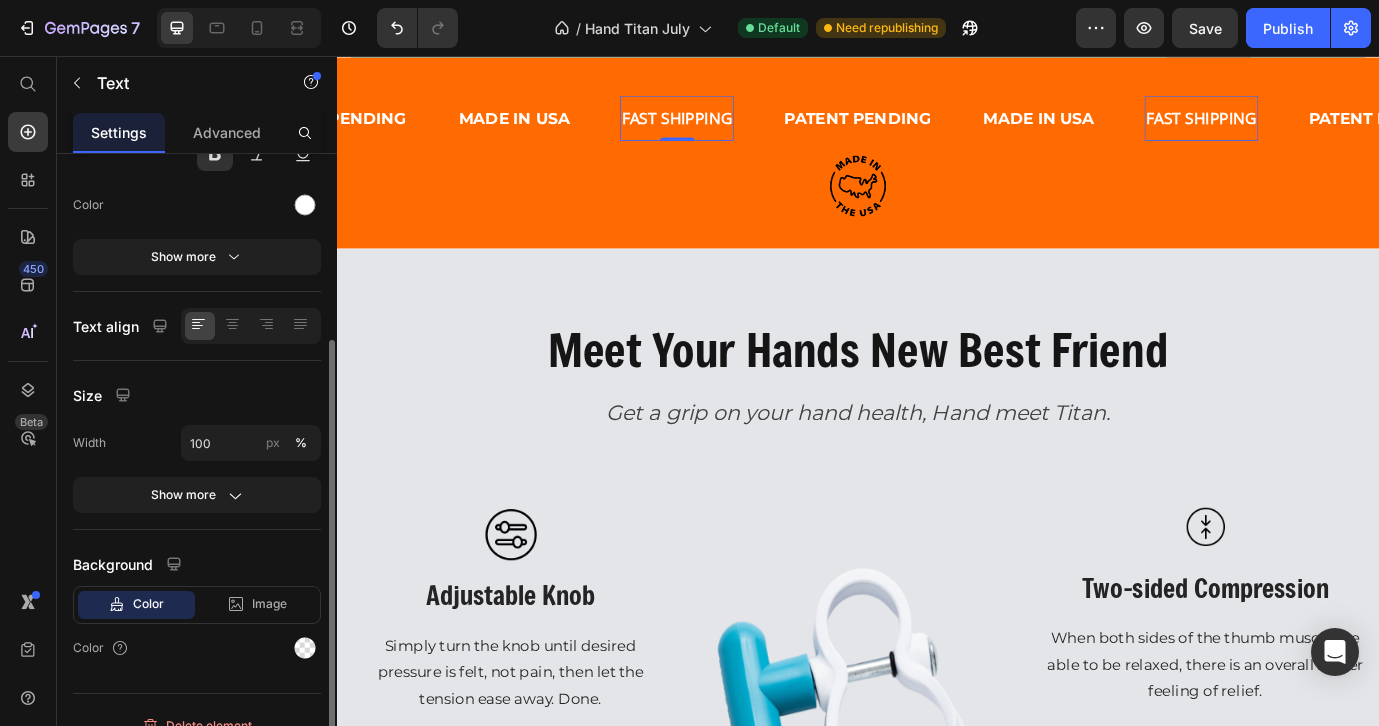 scroll, scrollTop: 253, scrollLeft: 0, axis: vertical 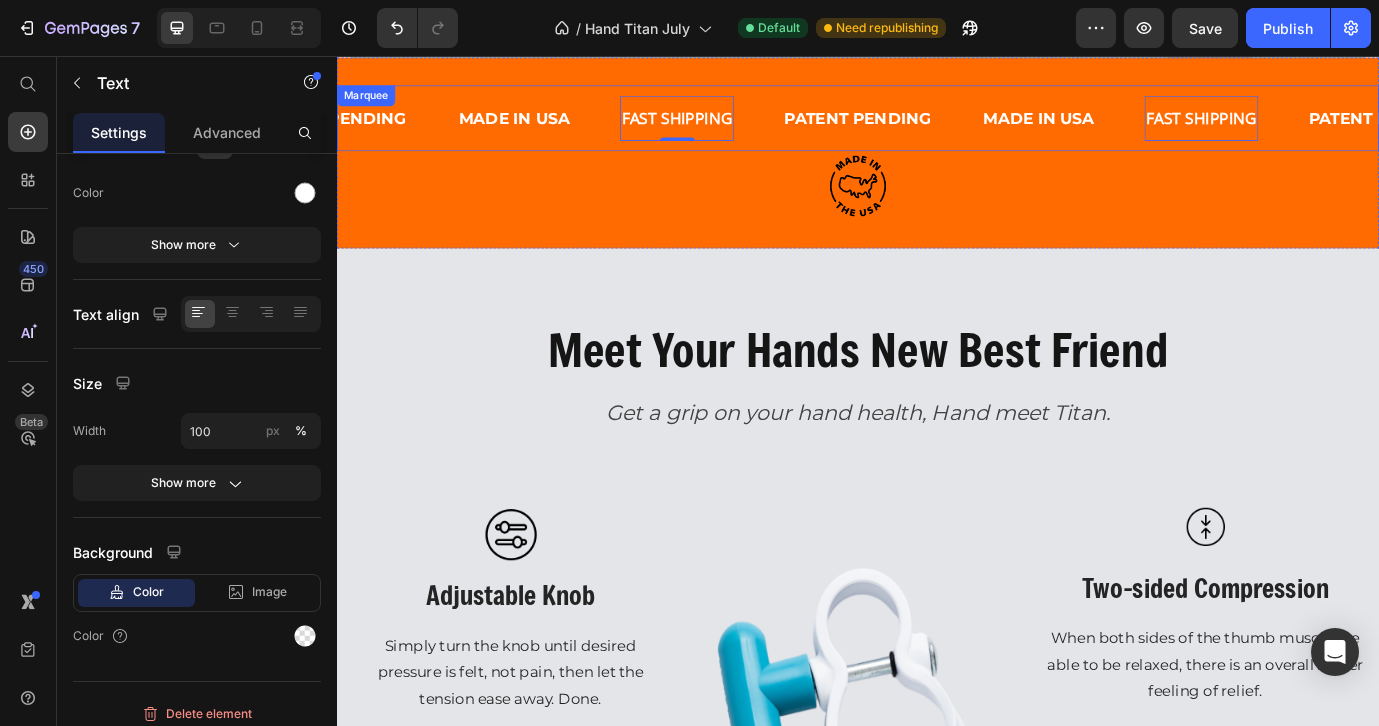 click on "FAST SHIPPING Text   0" at bounding box center [728, 128] 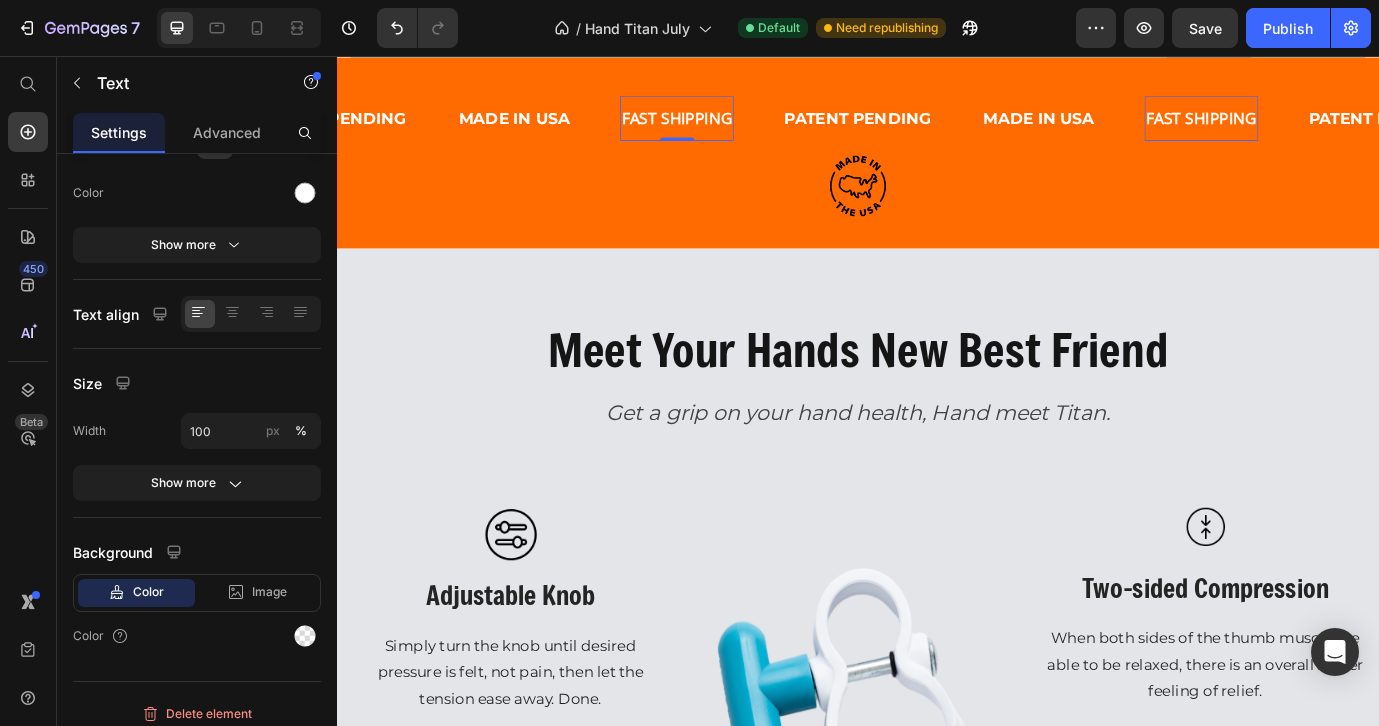 click on "FAST SHIPPING" at bounding box center (728, 128) 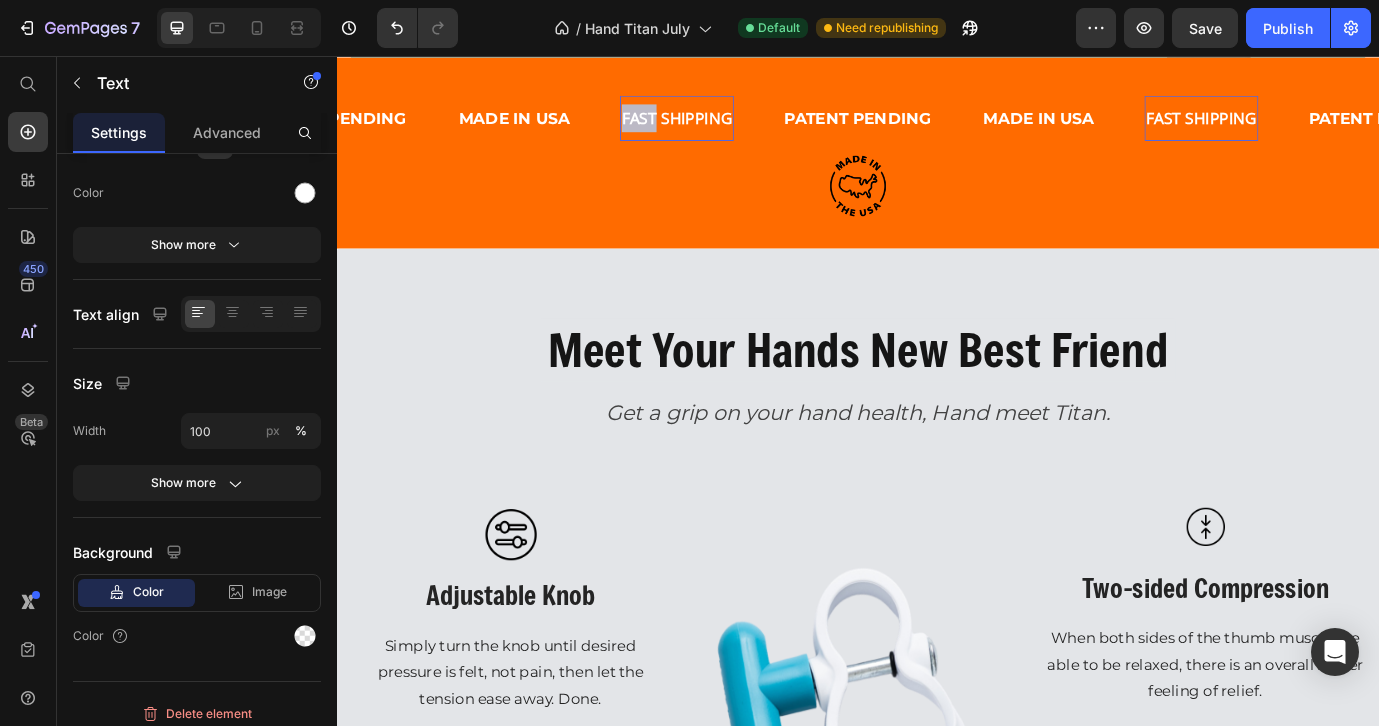 click on "FAST SHIPPING" at bounding box center [728, 128] 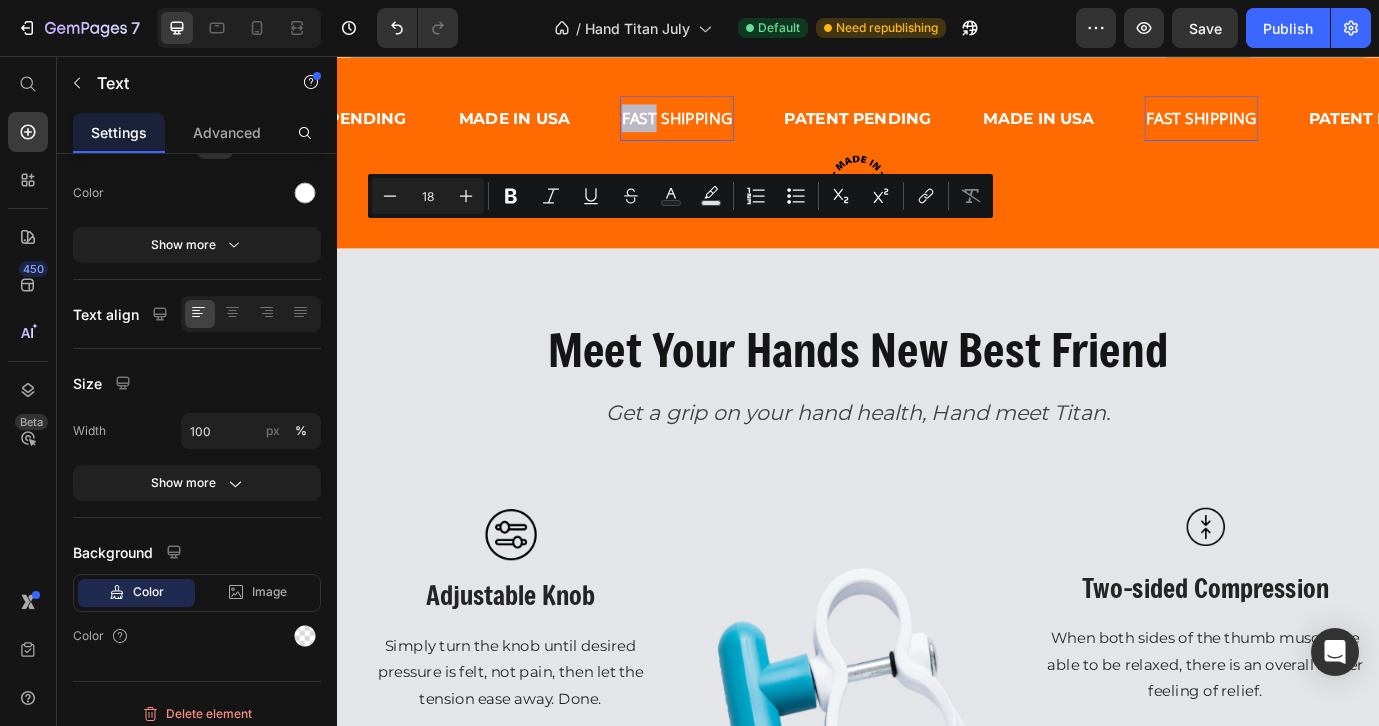 click on "FAST SHIPPING" at bounding box center (728, 128) 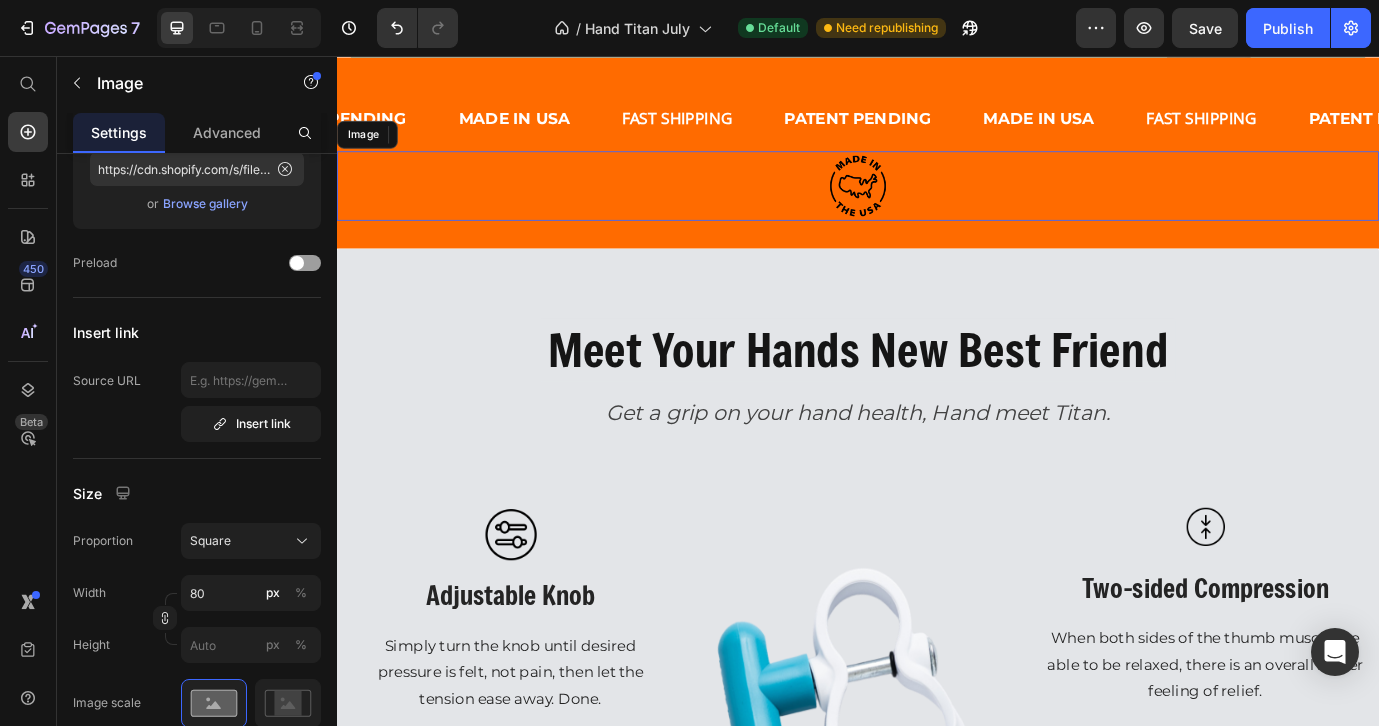scroll, scrollTop: 0, scrollLeft: 0, axis: both 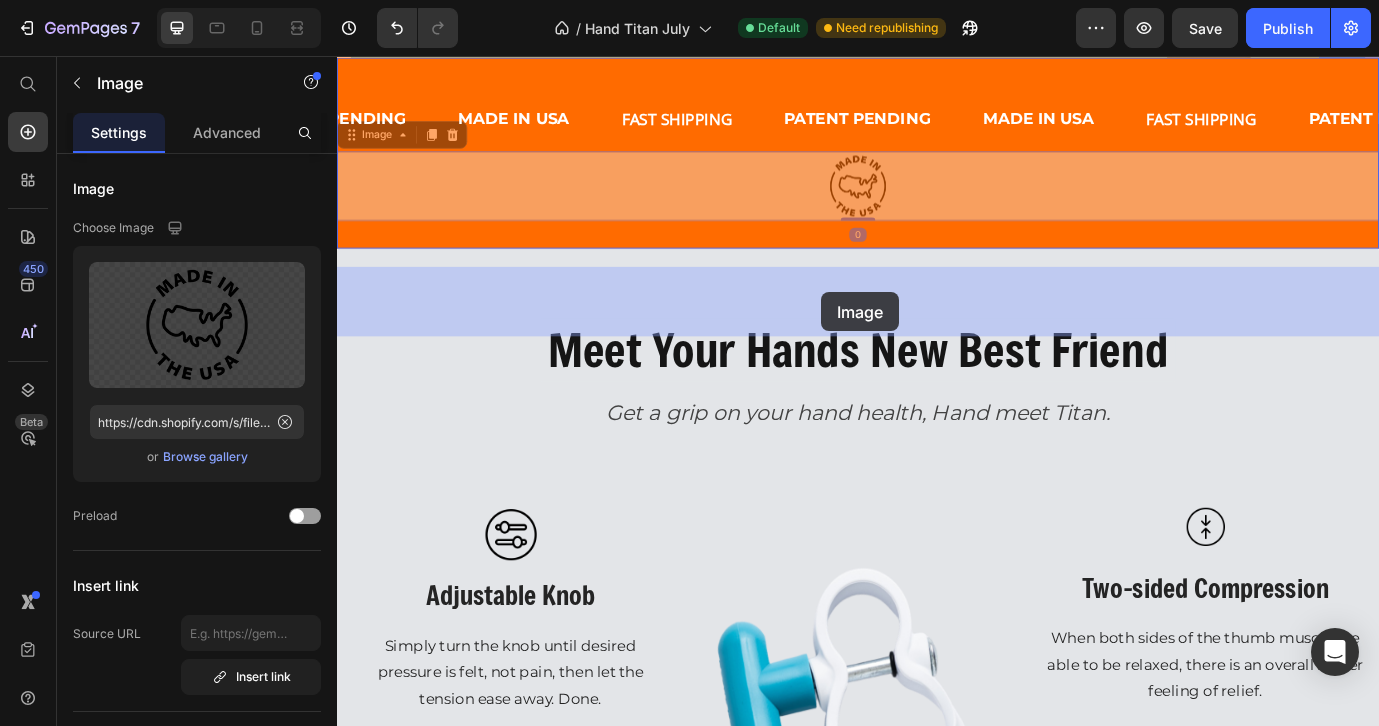 drag, startPoint x: 947, startPoint y: 342, endPoint x: 931, endPoint y: 325, distance: 23.345236 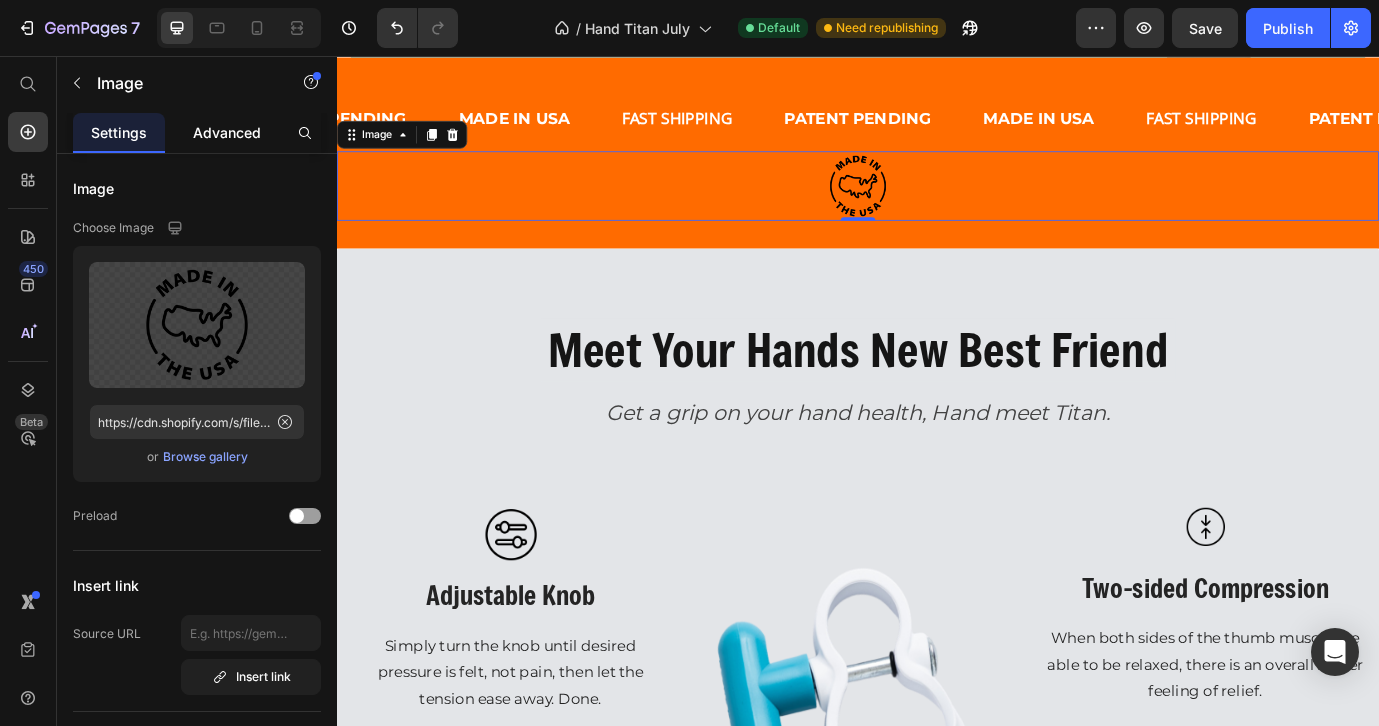 click on "Advanced" at bounding box center [227, 132] 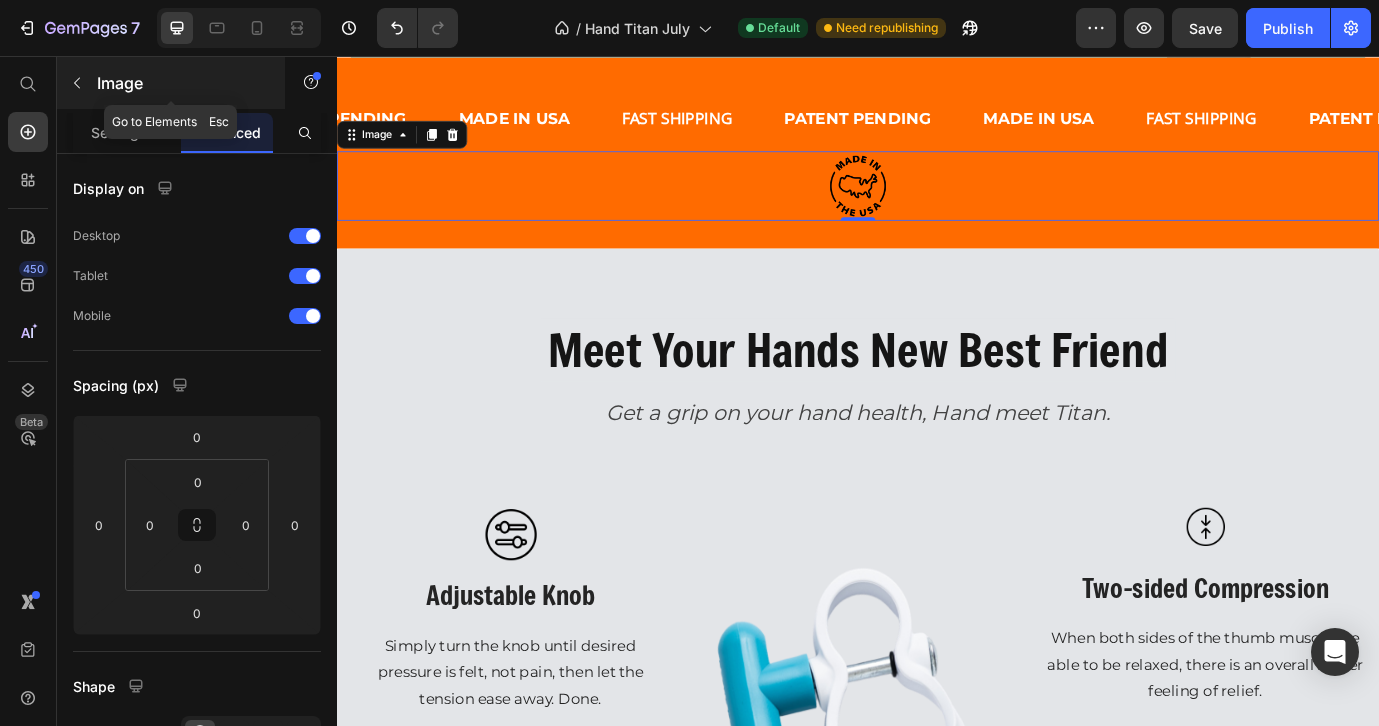click 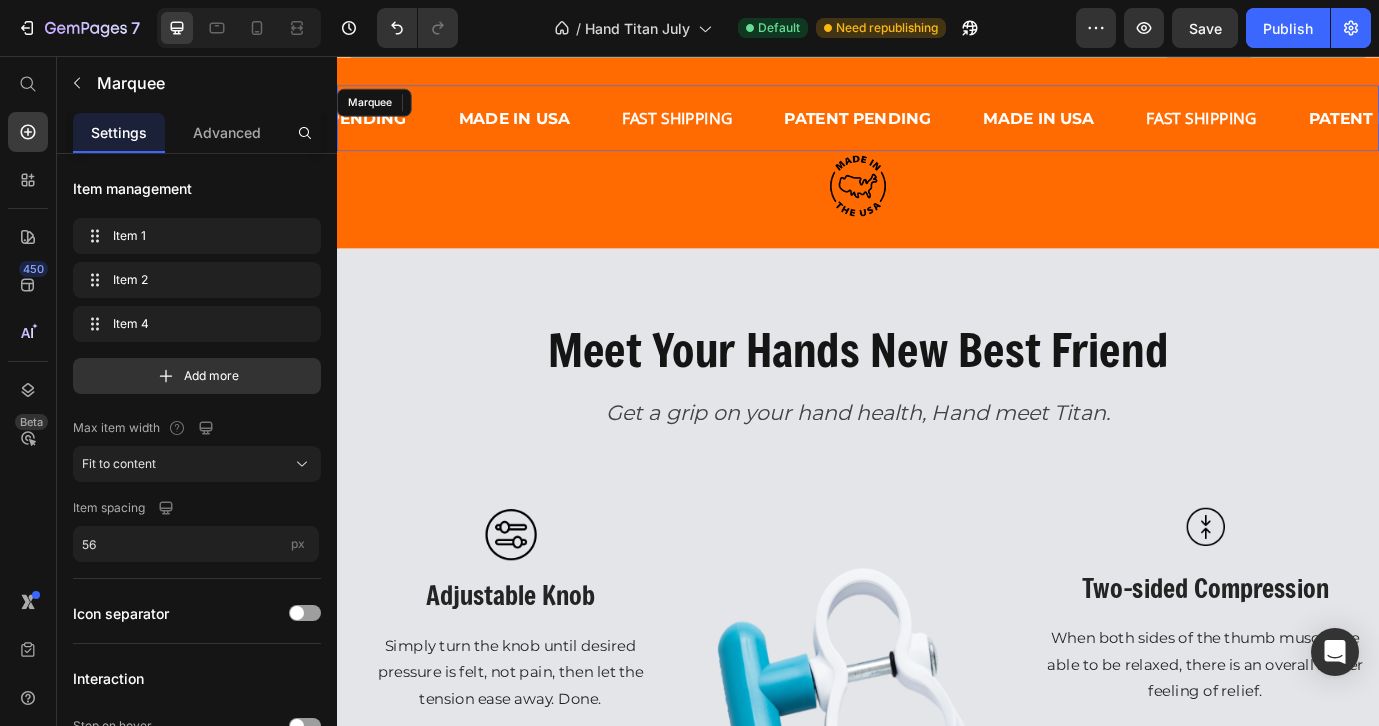 click on "PATENT PENDING Text MADE IN [COUNTRY] Text FAST SHIPPING Text PATENT PENDING Text MADE IN [COUNTRY] Text FAST SHIPPING Text PATENT PENDING Text MADE IN [COUNTRY] Text FAST SHIPPING Text PATENT PENDING Text MADE IN [COUNTRY] Text FAST SHIPPING Text PATENT PENDING Text MADE IN [COUNTRY] Text FAST SHIPPING Text PATENT PENDING Text MADE IN [COUNTRY] Text FAST SHIPPING Text Marquee" at bounding box center [937, 128] 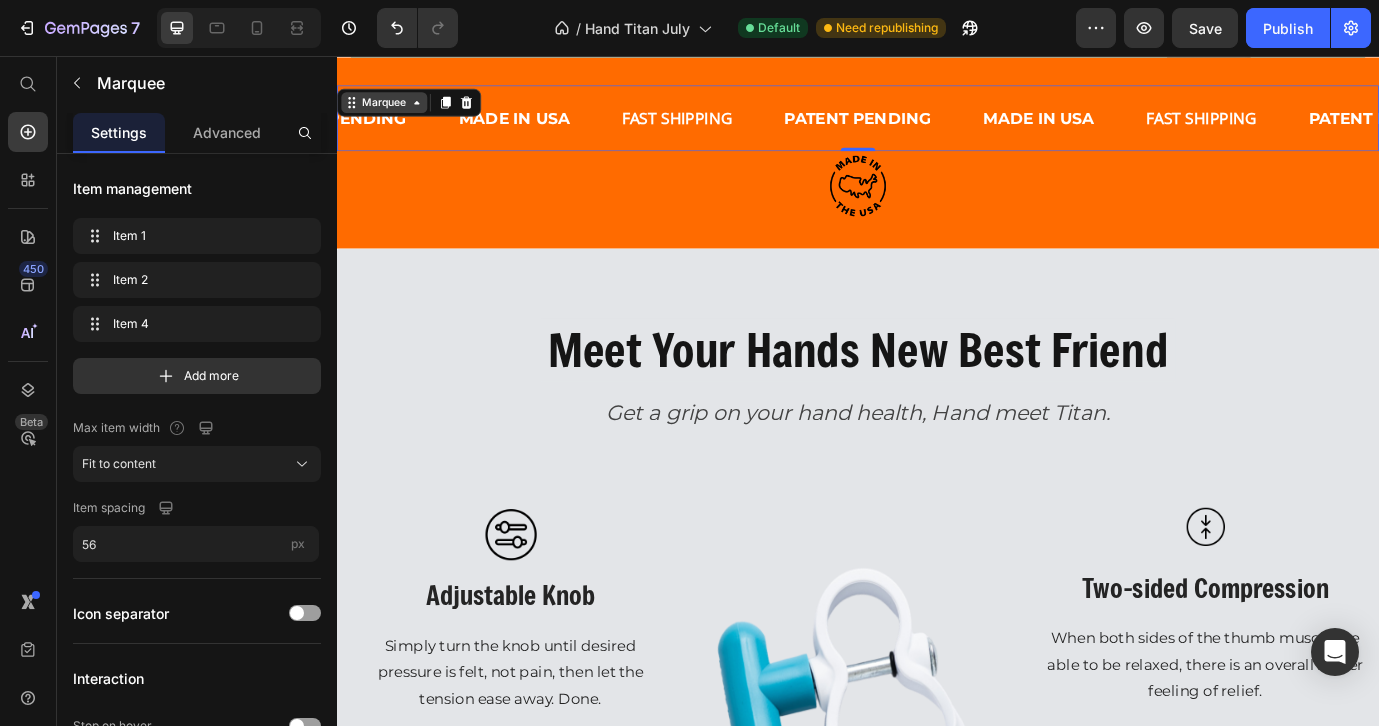 click on "Marquee" at bounding box center (391, 110) 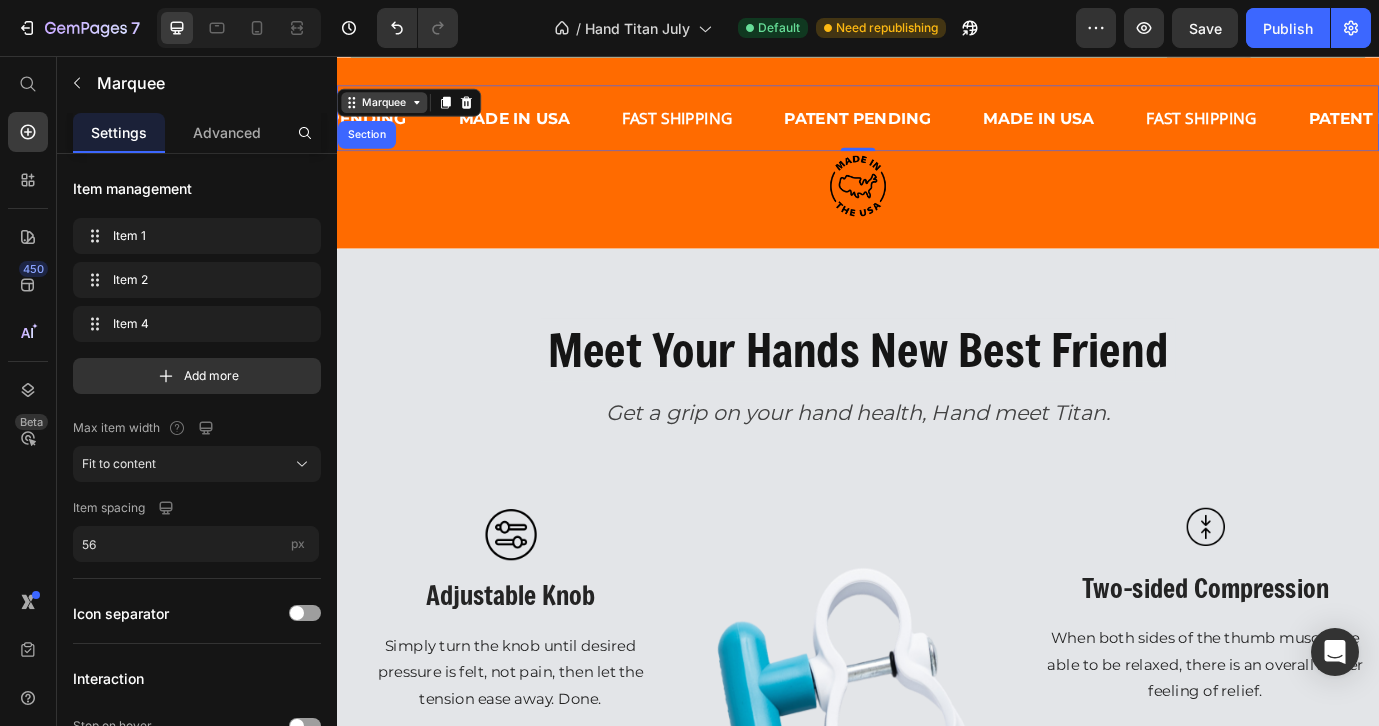 click on "Marquee" at bounding box center [391, 110] 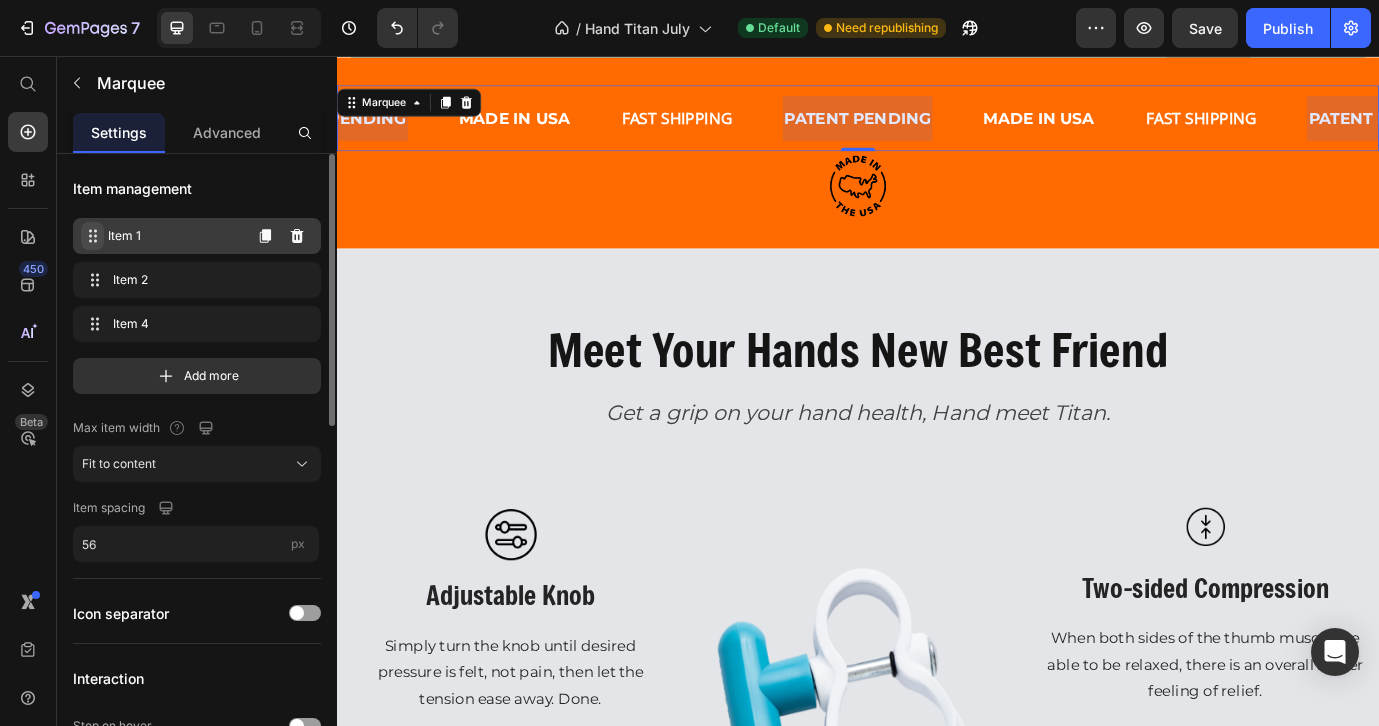 click 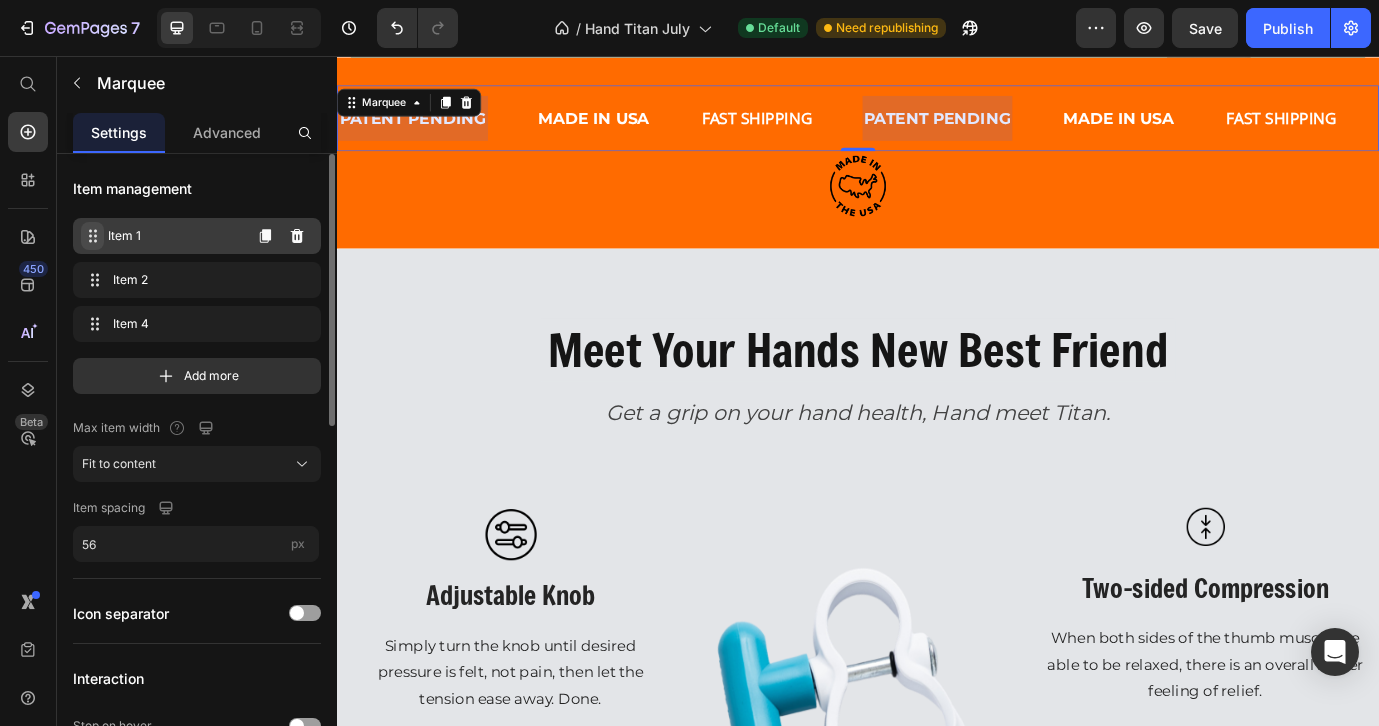 click 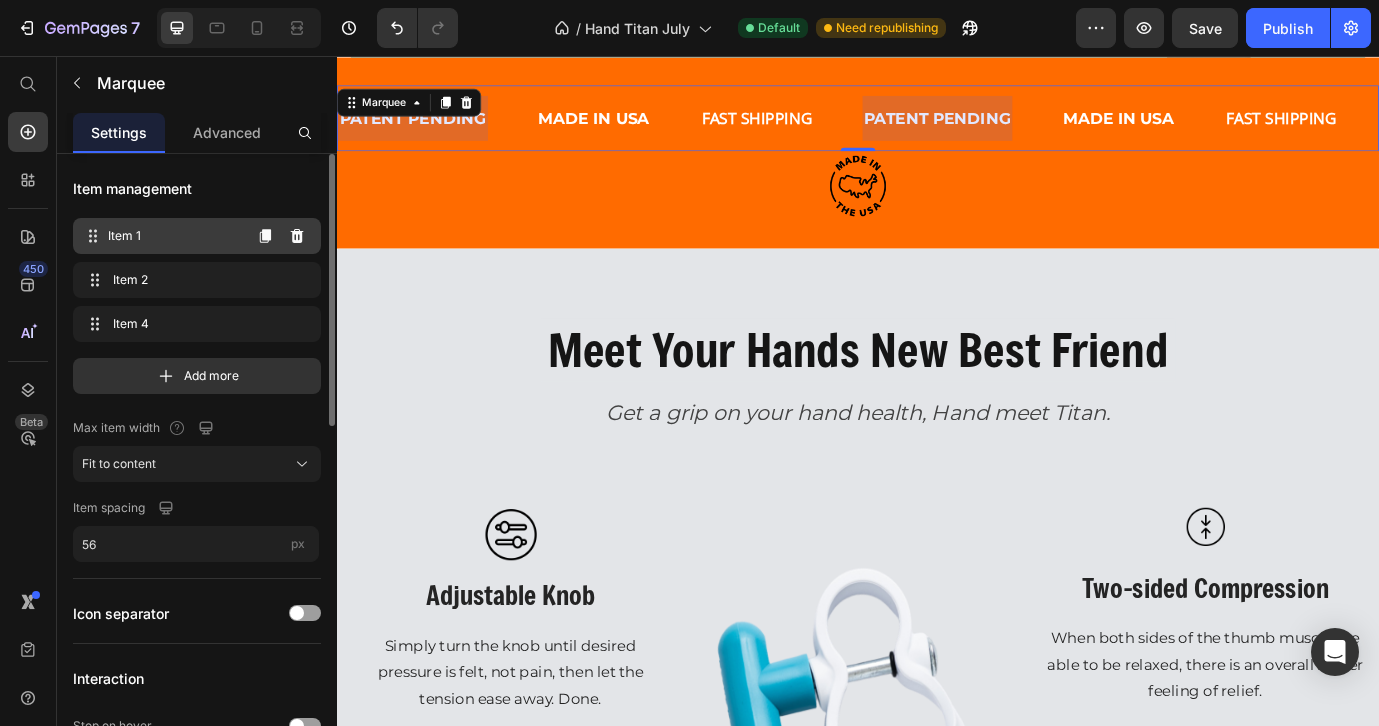 click on "Item 1 Item 1" at bounding box center [161, 236] 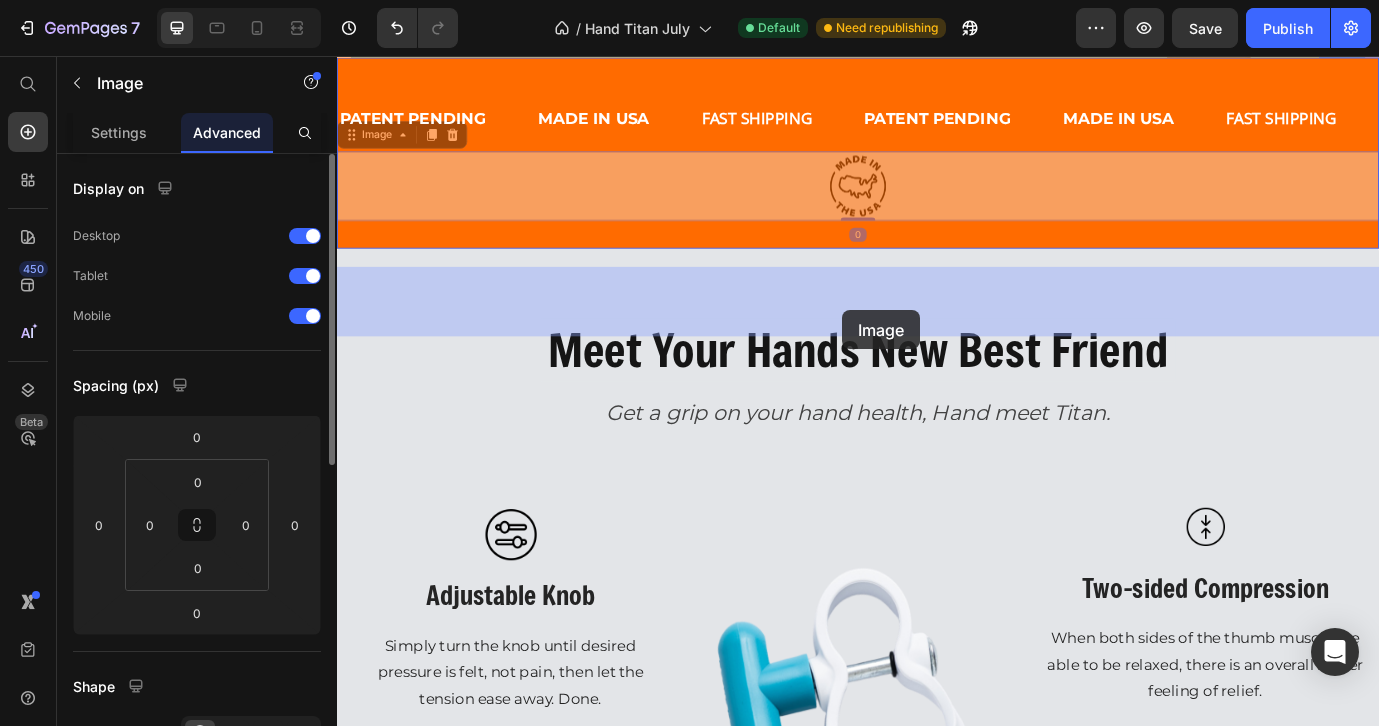 drag, startPoint x: 951, startPoint y: 350, endPoint x: 923, endPoint y: 350, distance: 28 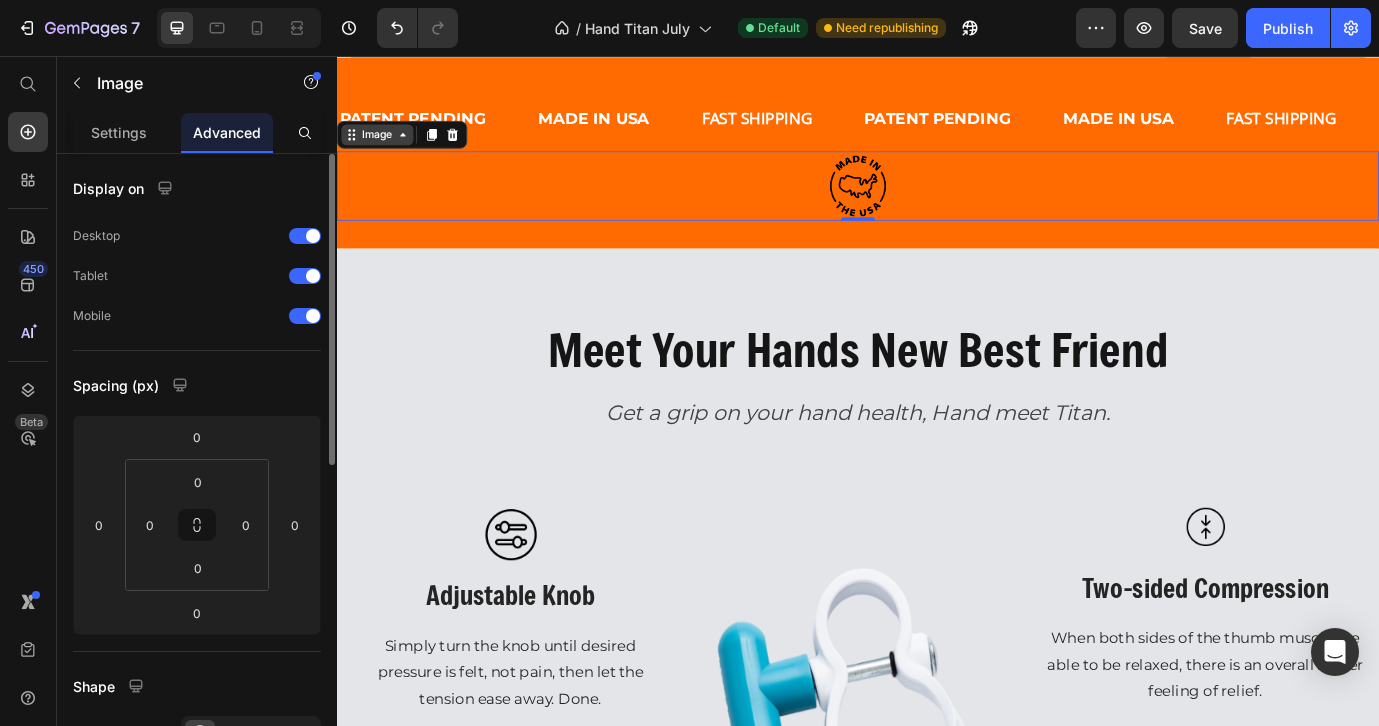 click on "Image" at bounding box center [383, 147] 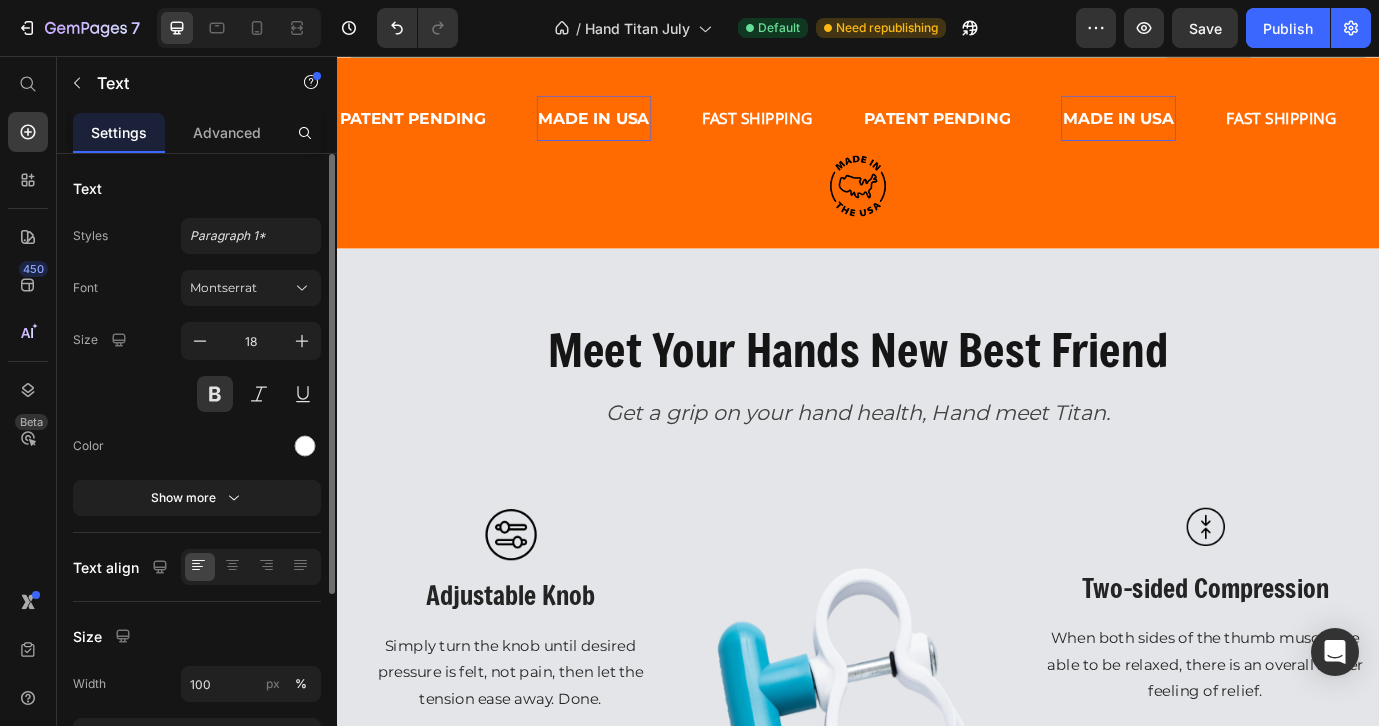 click on "MADE IN USA" at bounding box center [633, 128] 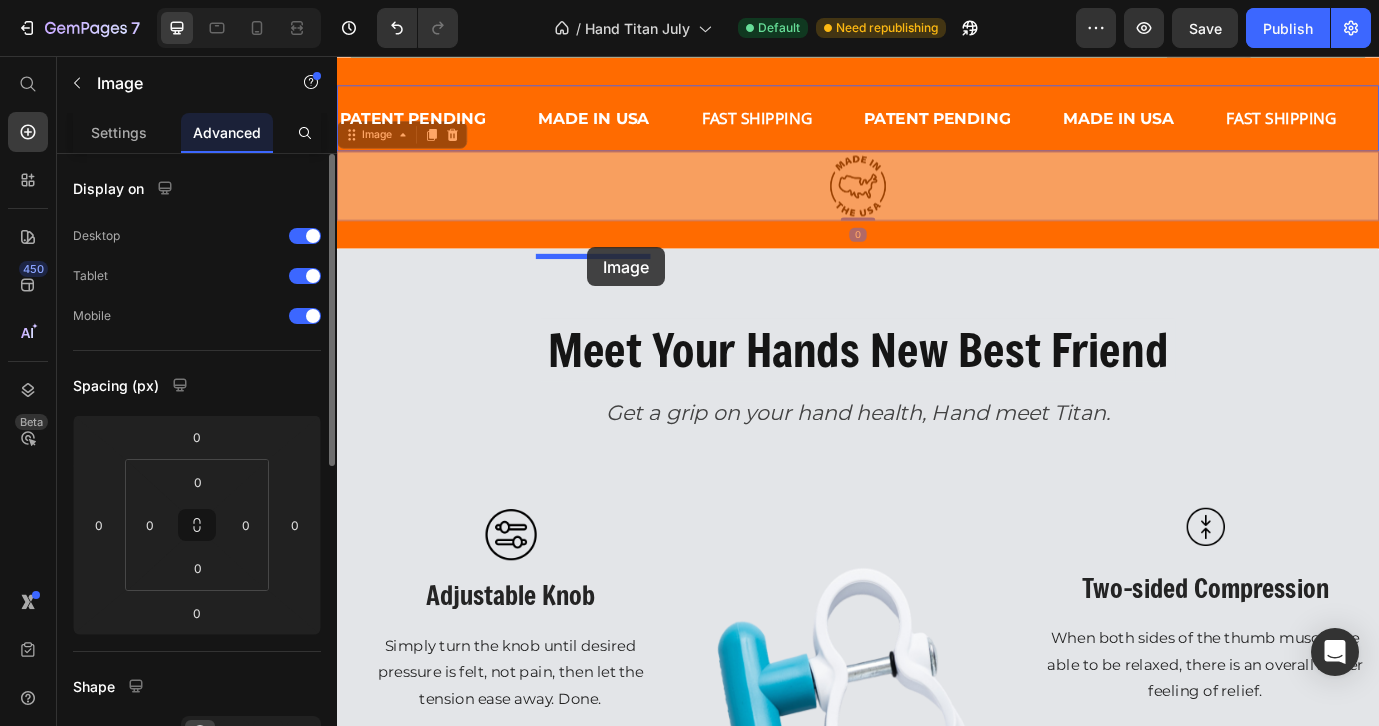 drag, startPoint x: 936, startPoint y: 342, endPoint x: 628, endPoint y: 269, distance: 316.53278 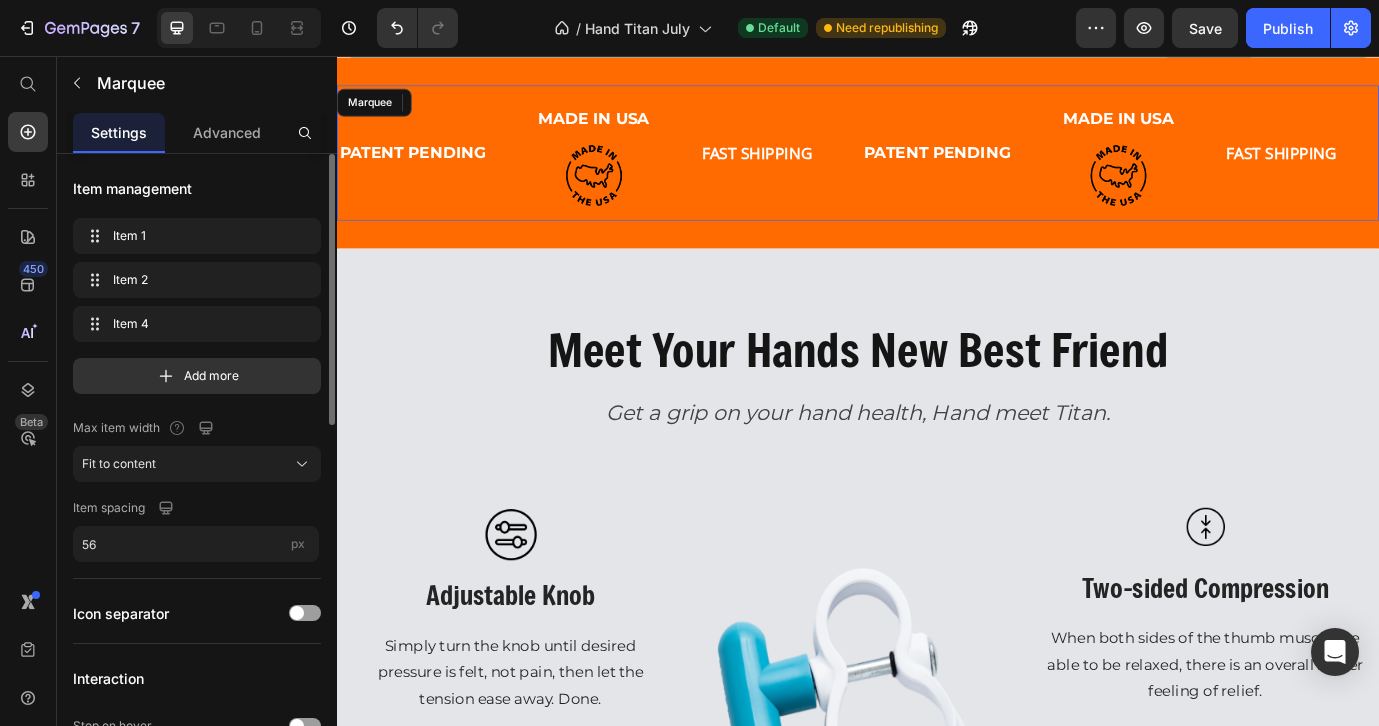 click on "PATENT PENDING Text MADE IN [COUNTRY] Text Image   0 FAST SHIPPING Text" at bounding box center [1244, 168] 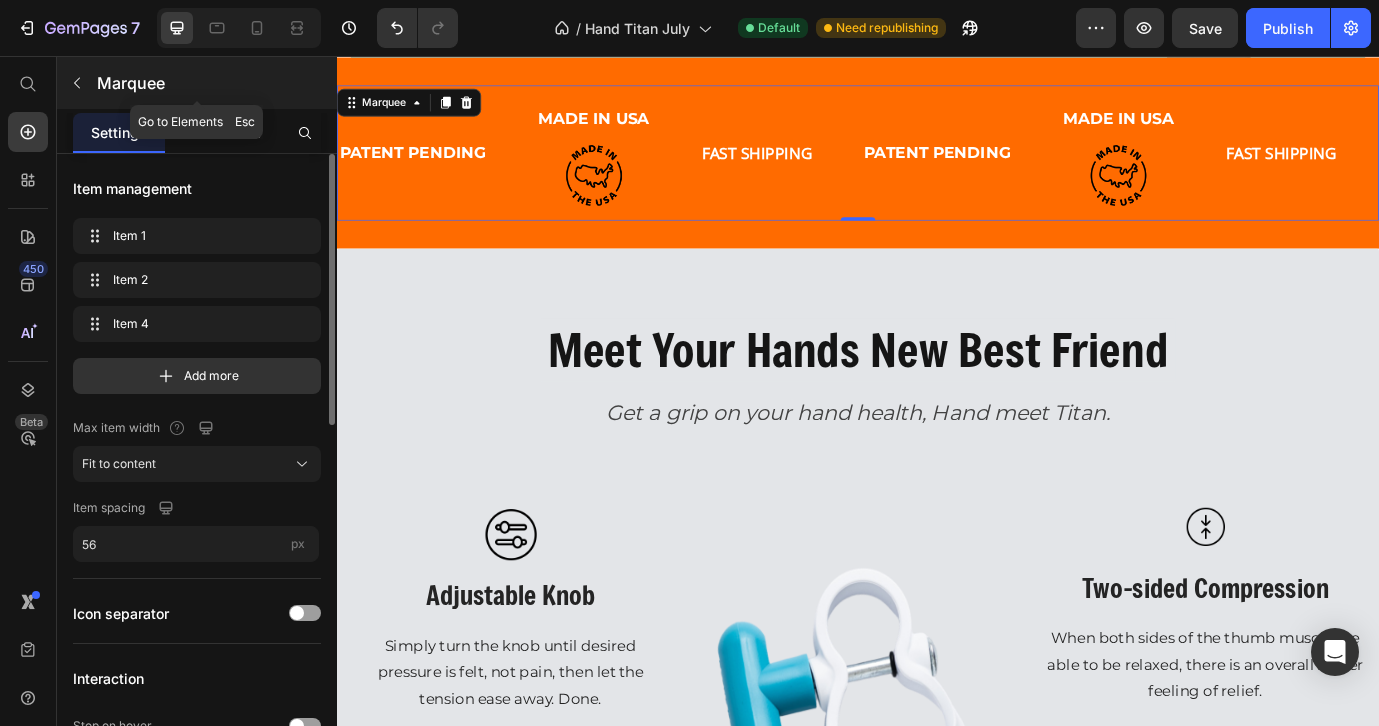 click at bounding box center (77, 83) 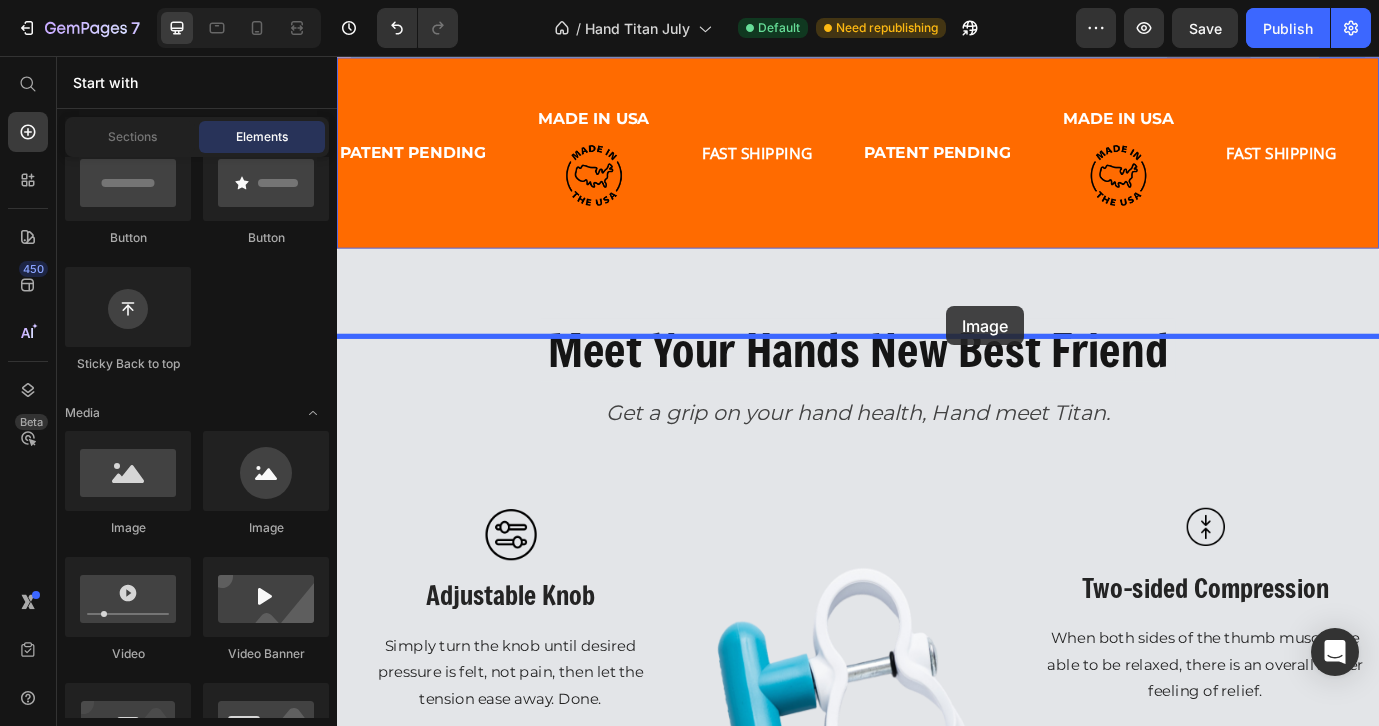 drag, startPoint x: 608, startPoint y: 547, endPoint x: 1038, endPoint y: 344, distance: 475.5092 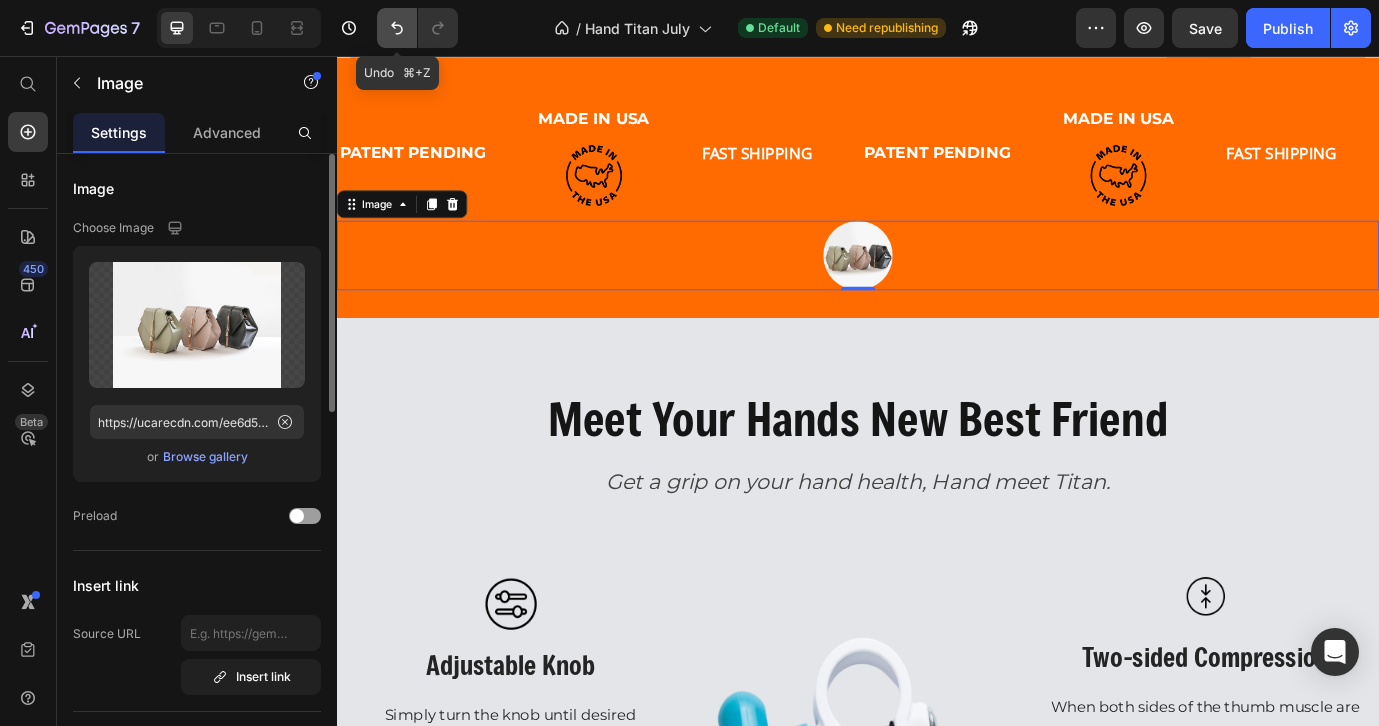click 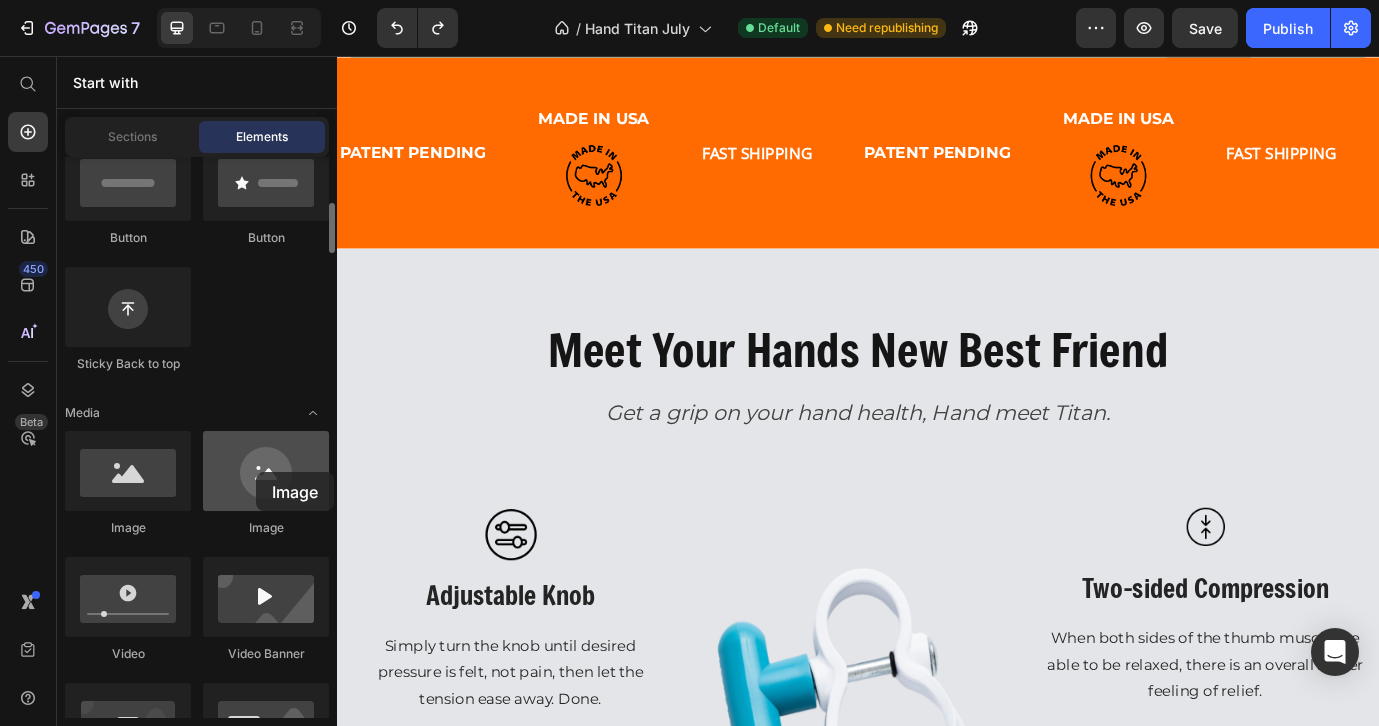 drag, startPoint x: 256, startPoint y: 472, endPoint x: 214, endPoint y: 313, distance: 164.45364 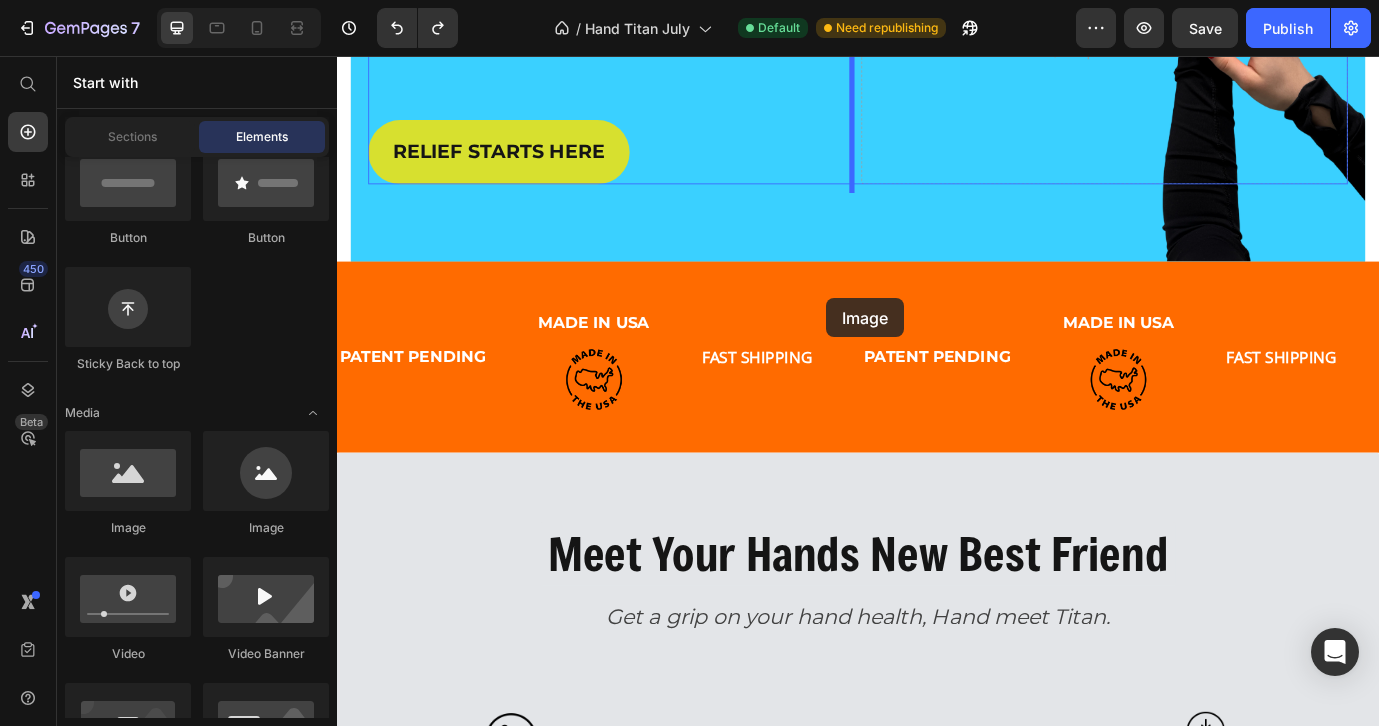 scroll, scrollTop: 392, scrollLeft: 0, axis: vertical 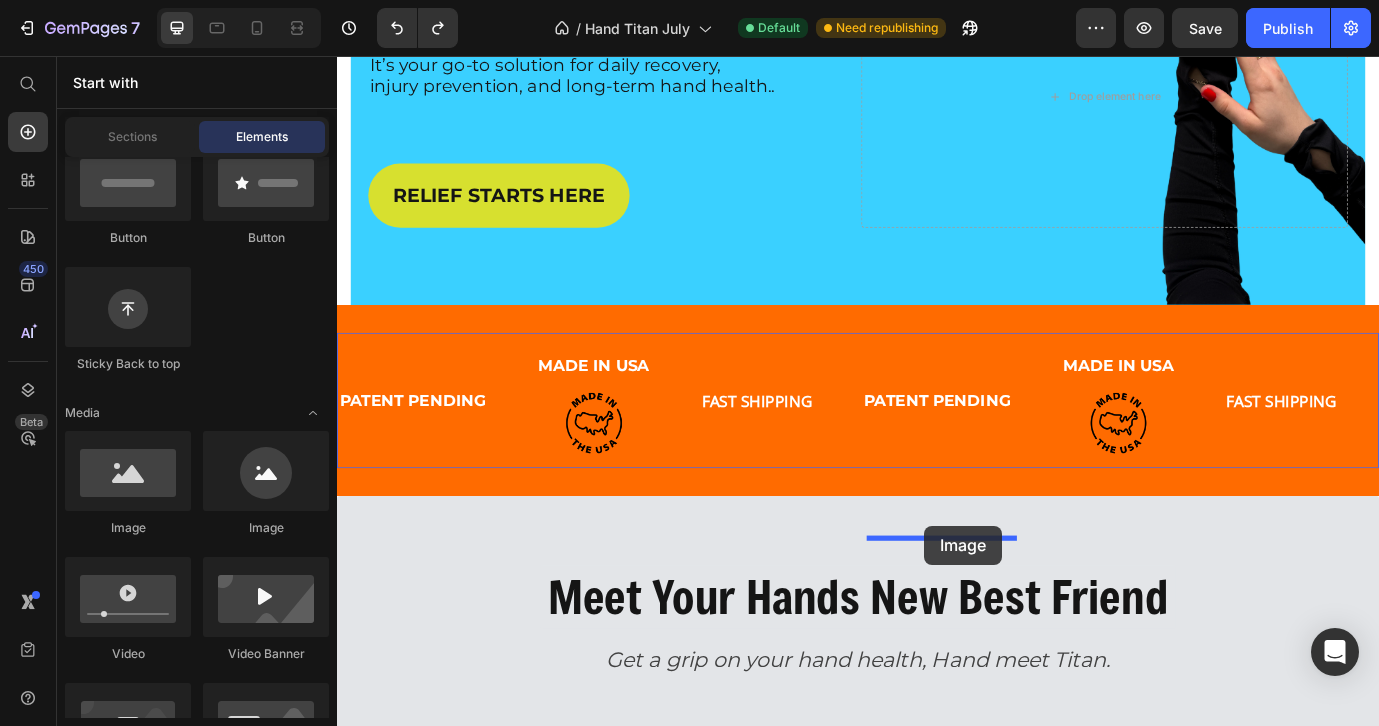 drag, startPoint x: 604, startPoint y: 530, endPoint x: 1013, endPoint y: 597, distance: 414.45145 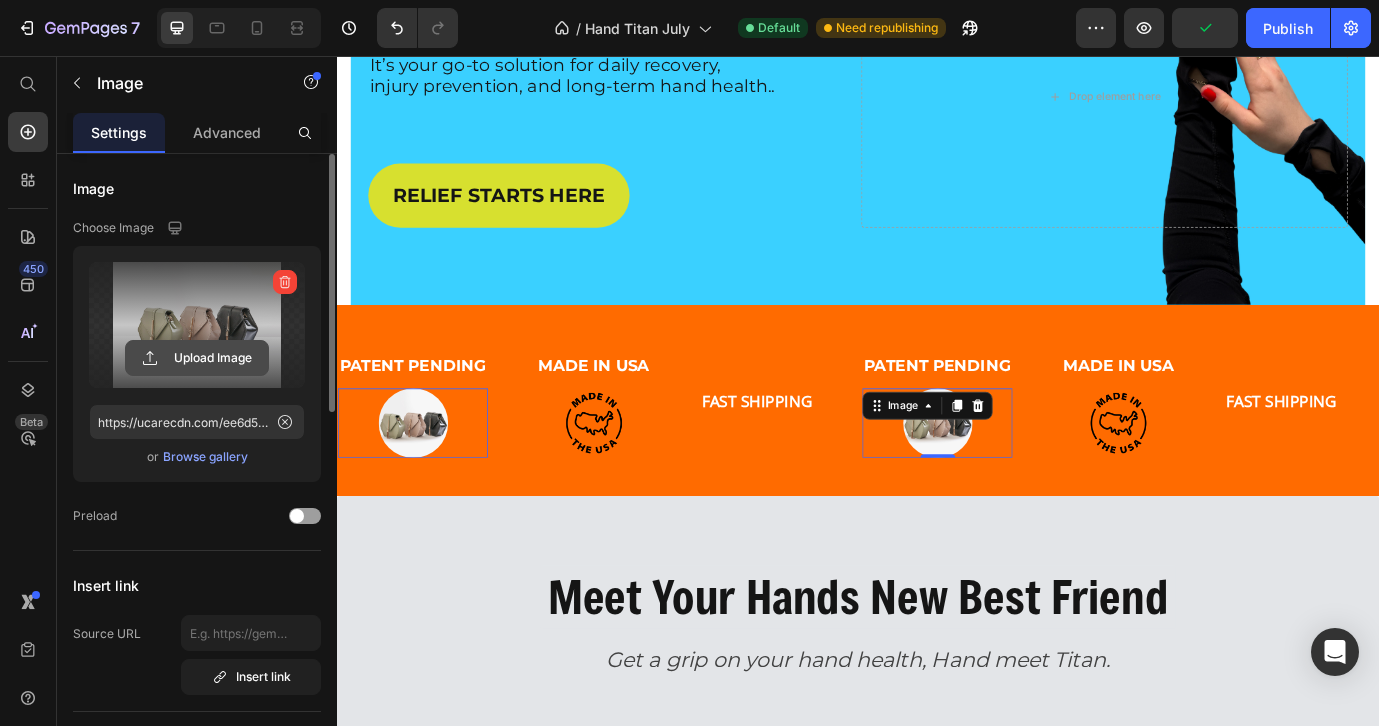 click 